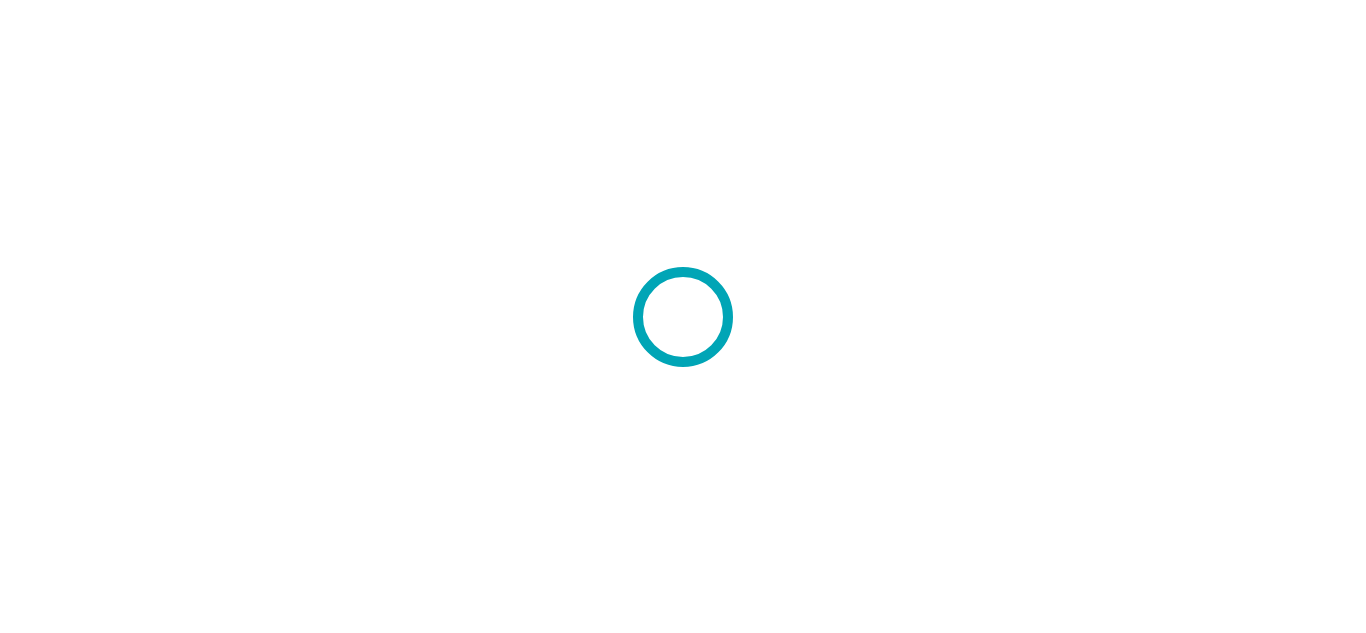 scroll, scrollTop: 0, scrollLeft: 0, axis: both 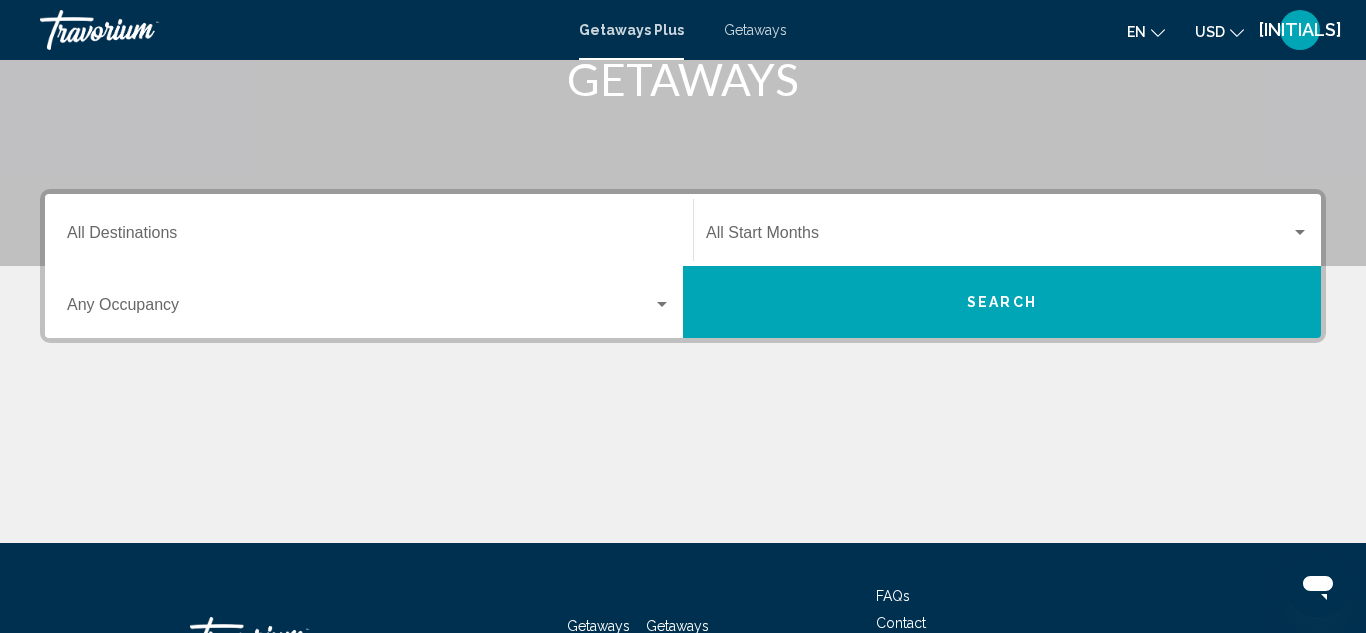 click on "Destination All Destinations" at bounding box center (369, 230) 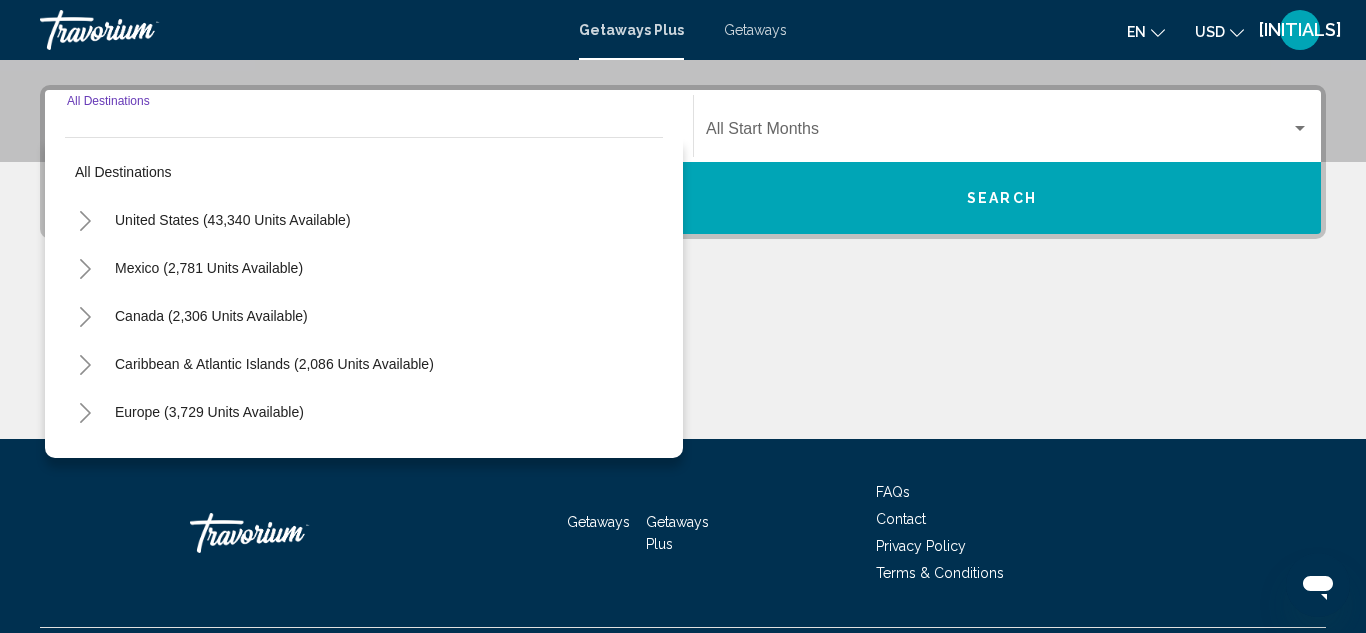scroll, scrollTop: 458, scrollLeft: 0, axis: vertical 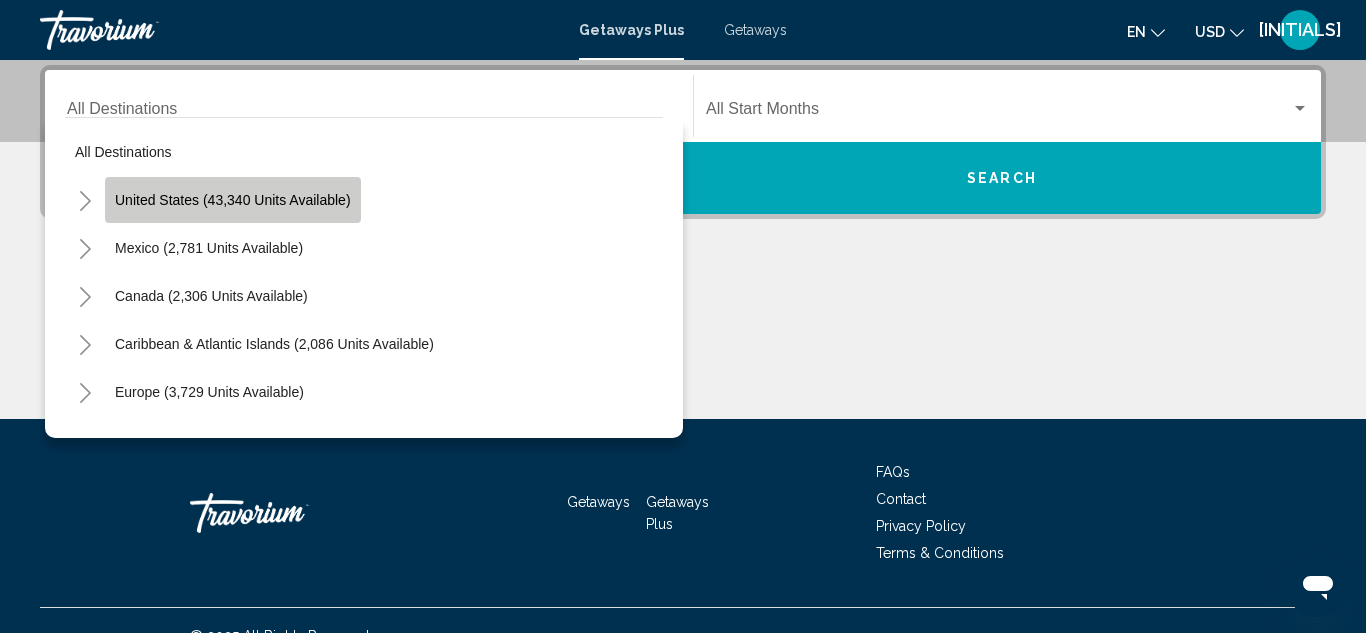 click on "United States (43,340 units available)" 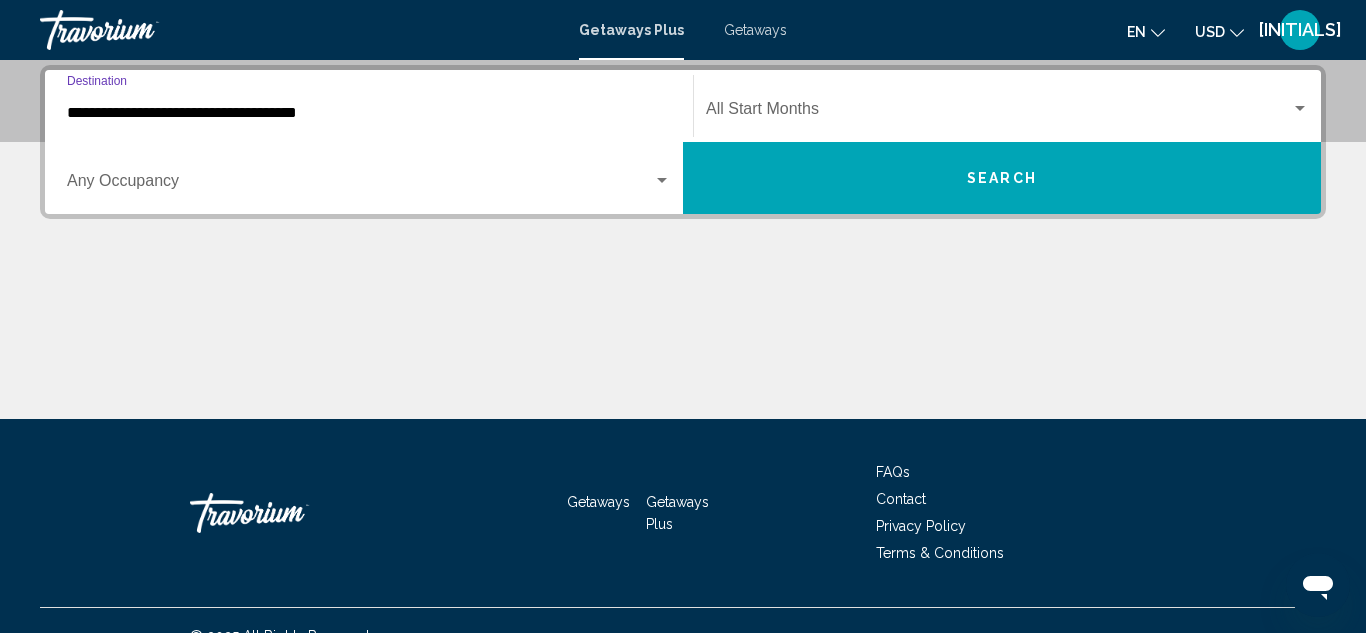 click at bounding box center (662, 181) 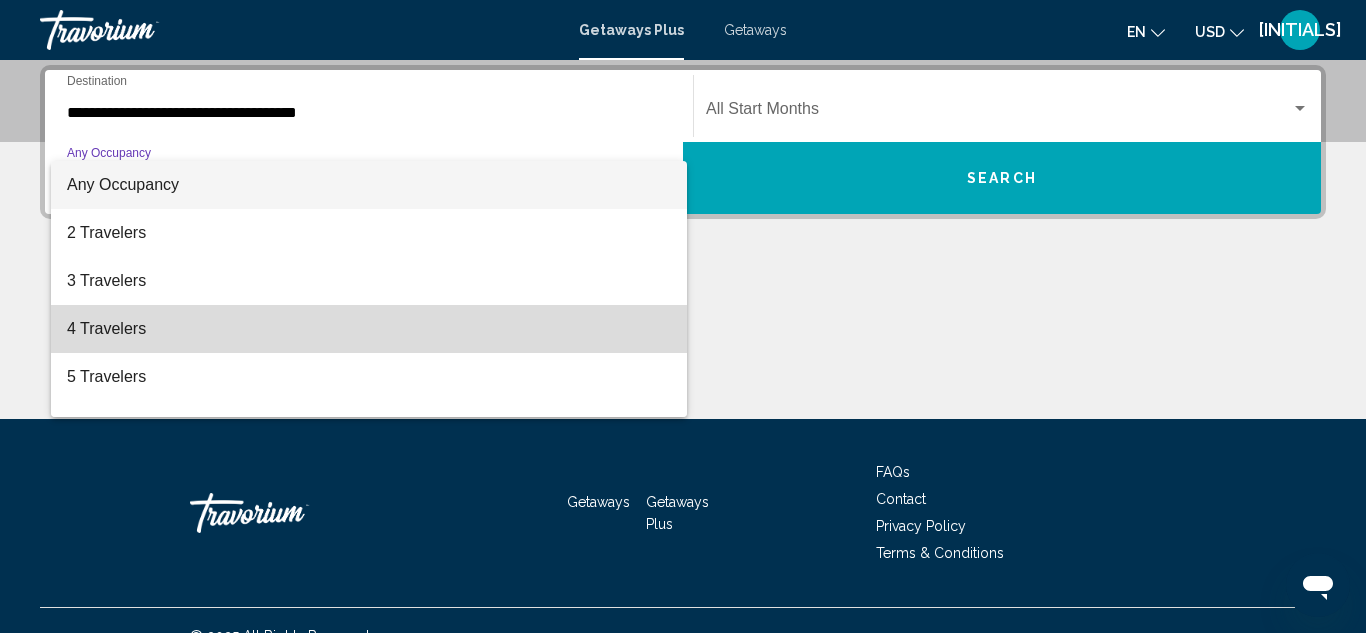 click on "4 Travelers" at bounding box center (369, 329) 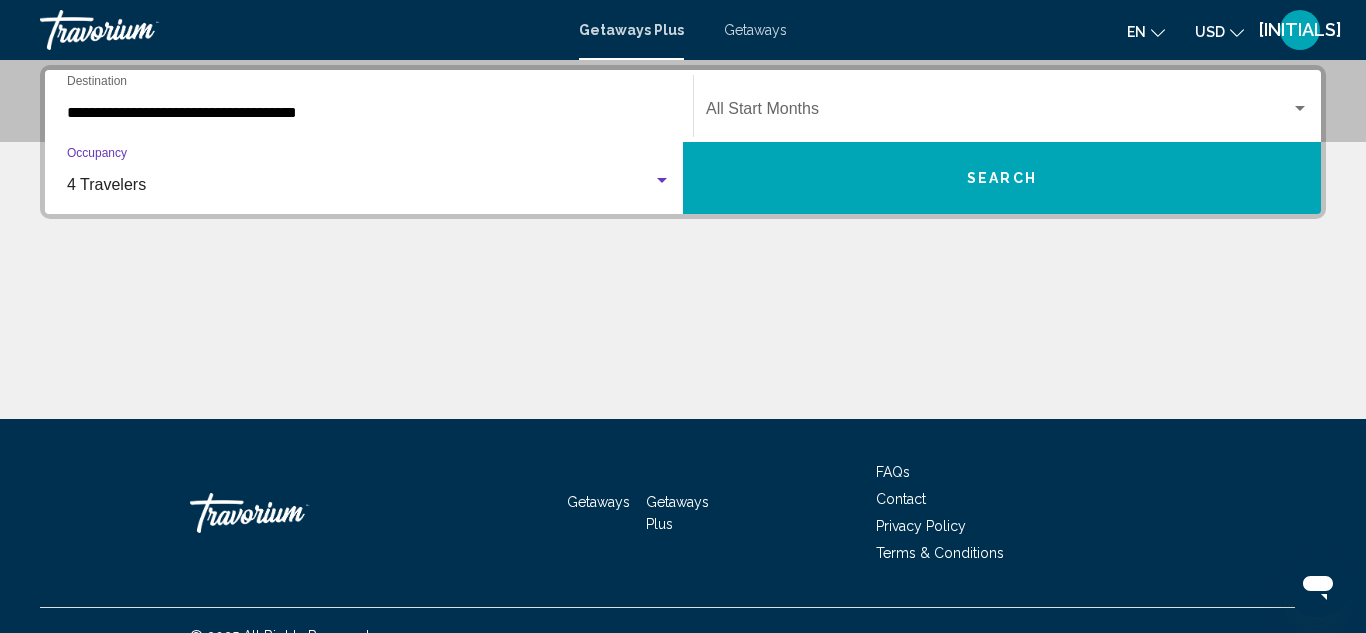 click at bounding box center (1300, 108) 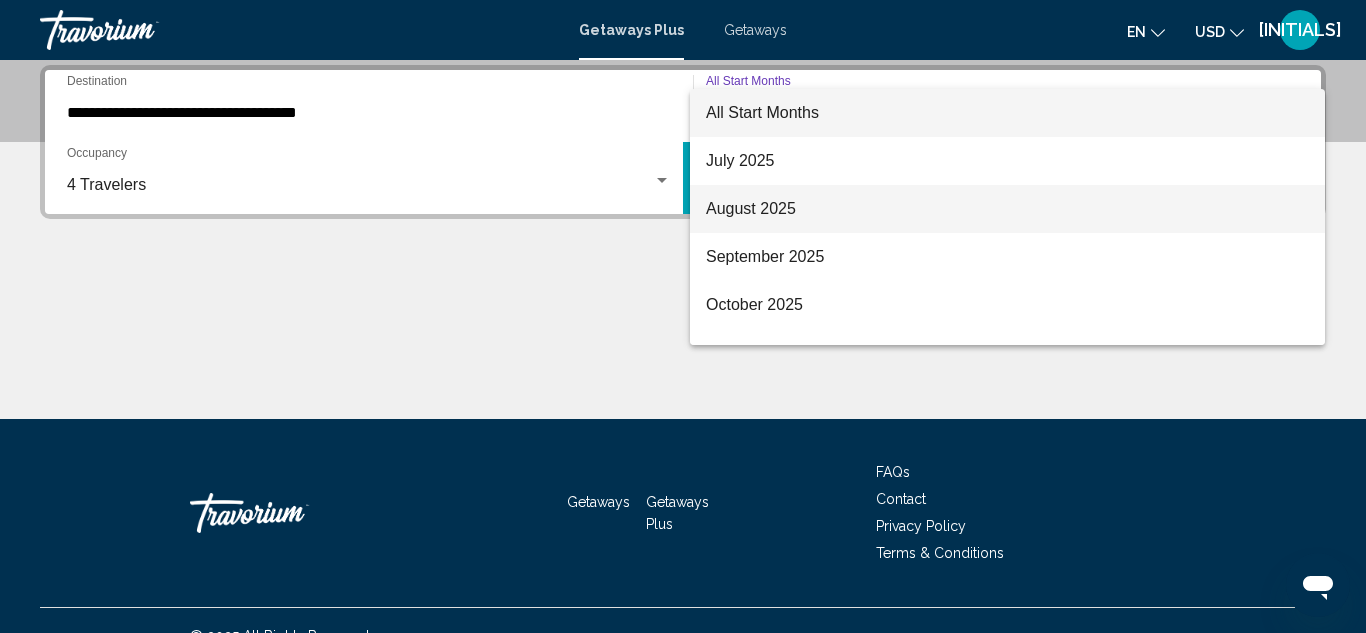 click on "August 2025" at bounding box center [1007, 209] 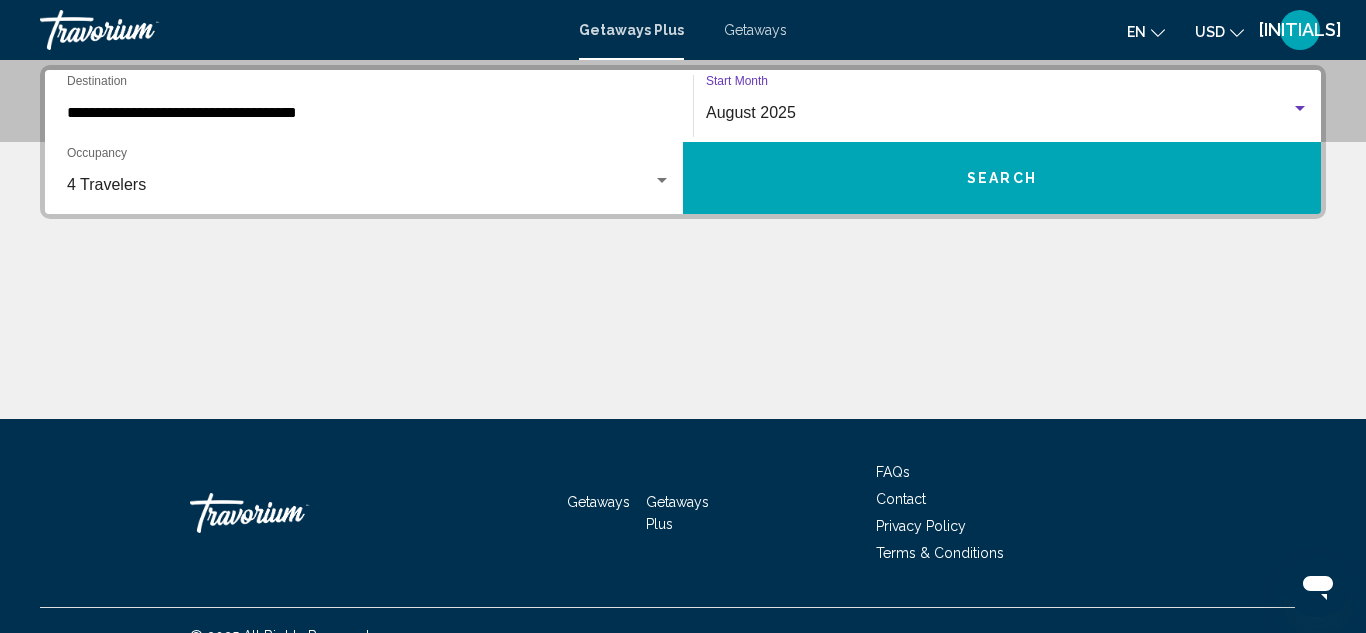 click on "Search" at bounding box center (1002, 179) 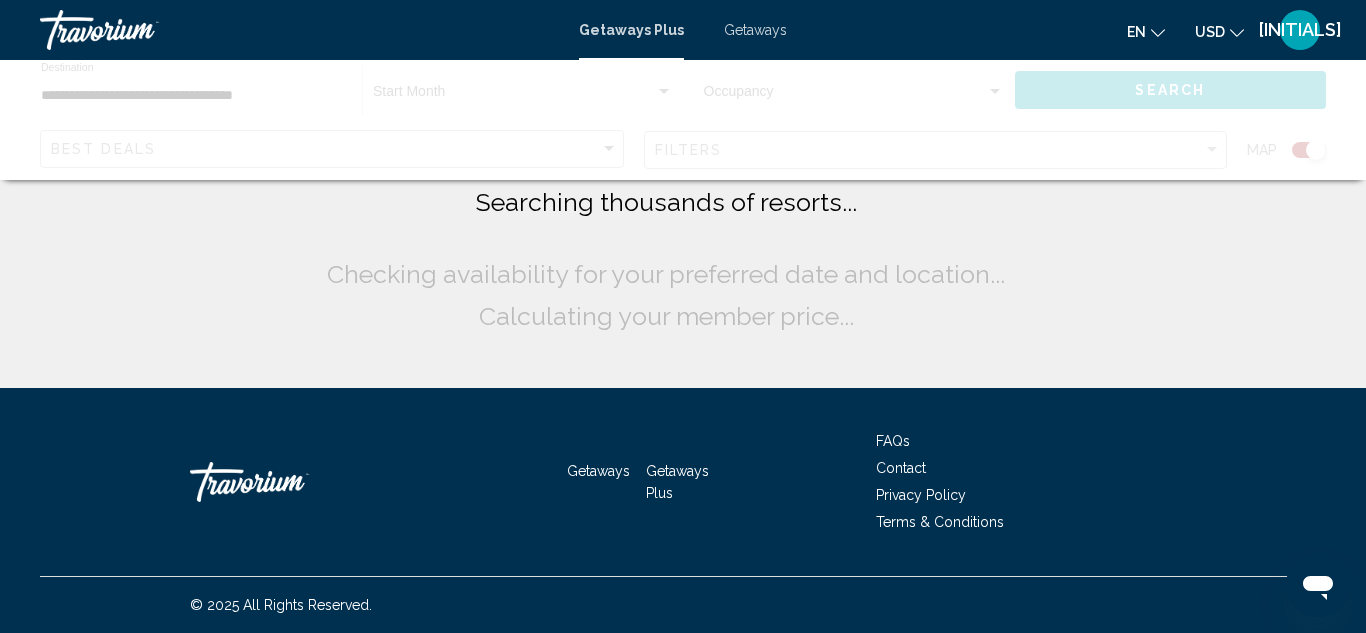 scroll, scrollTop: 0, scrollLeft: 0, axis: both 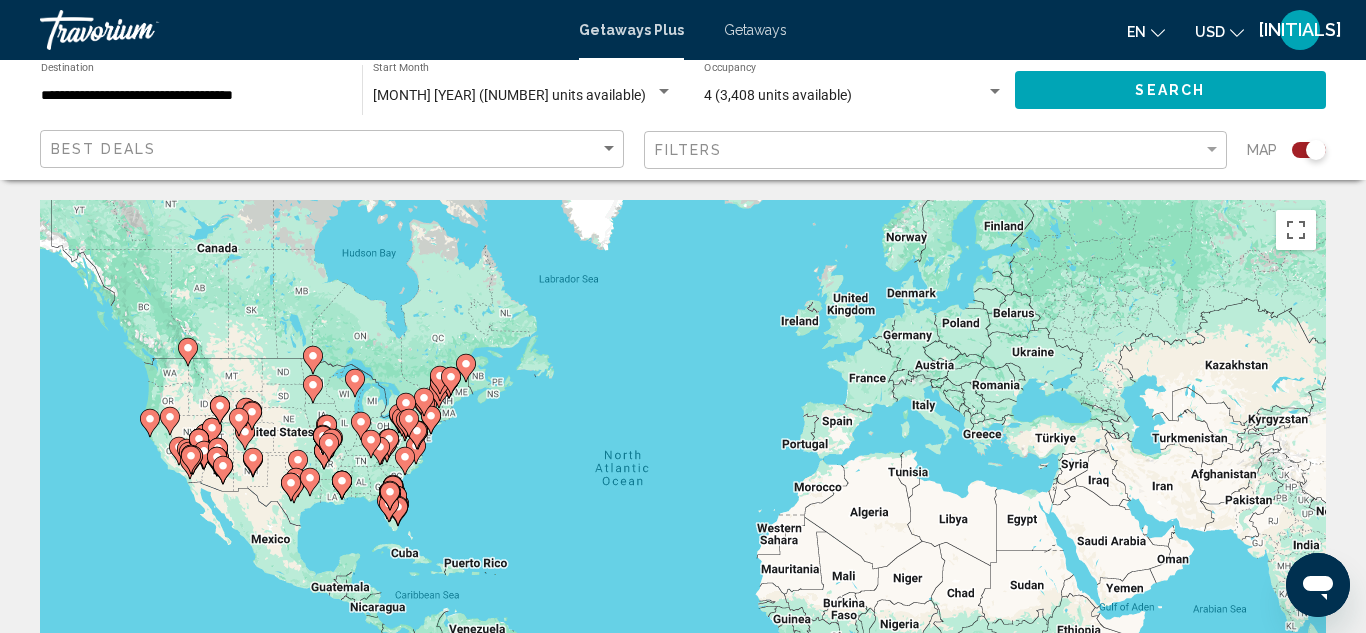 click 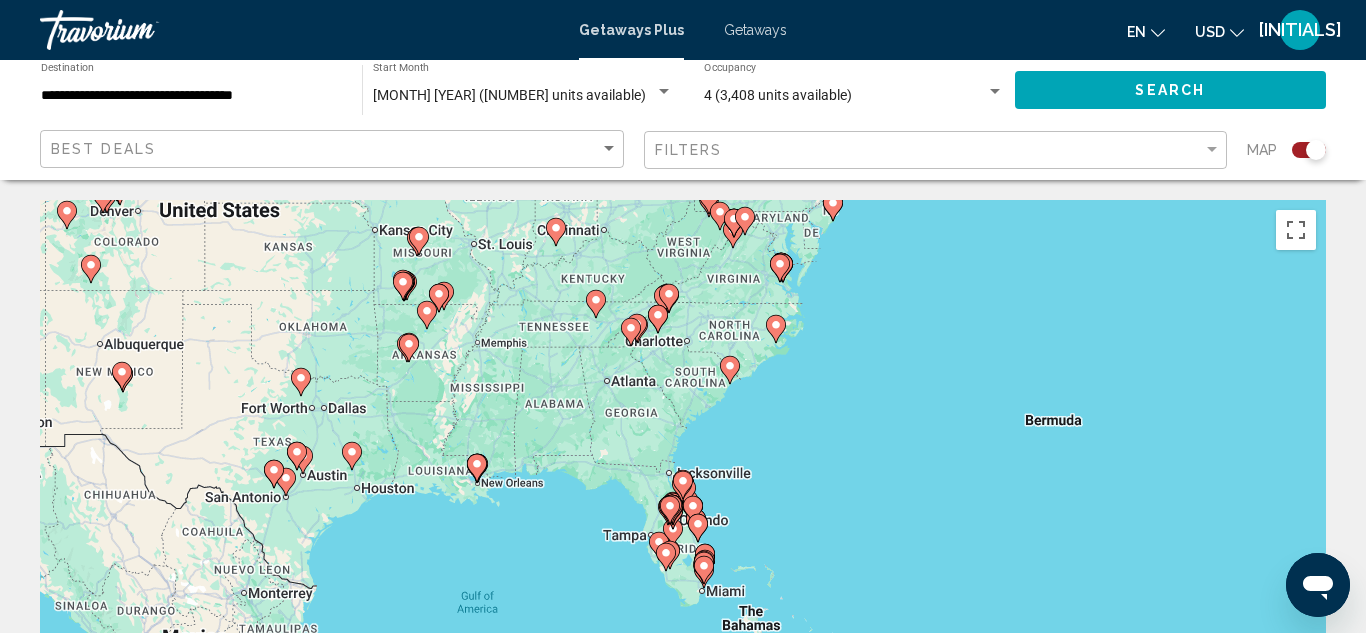 click 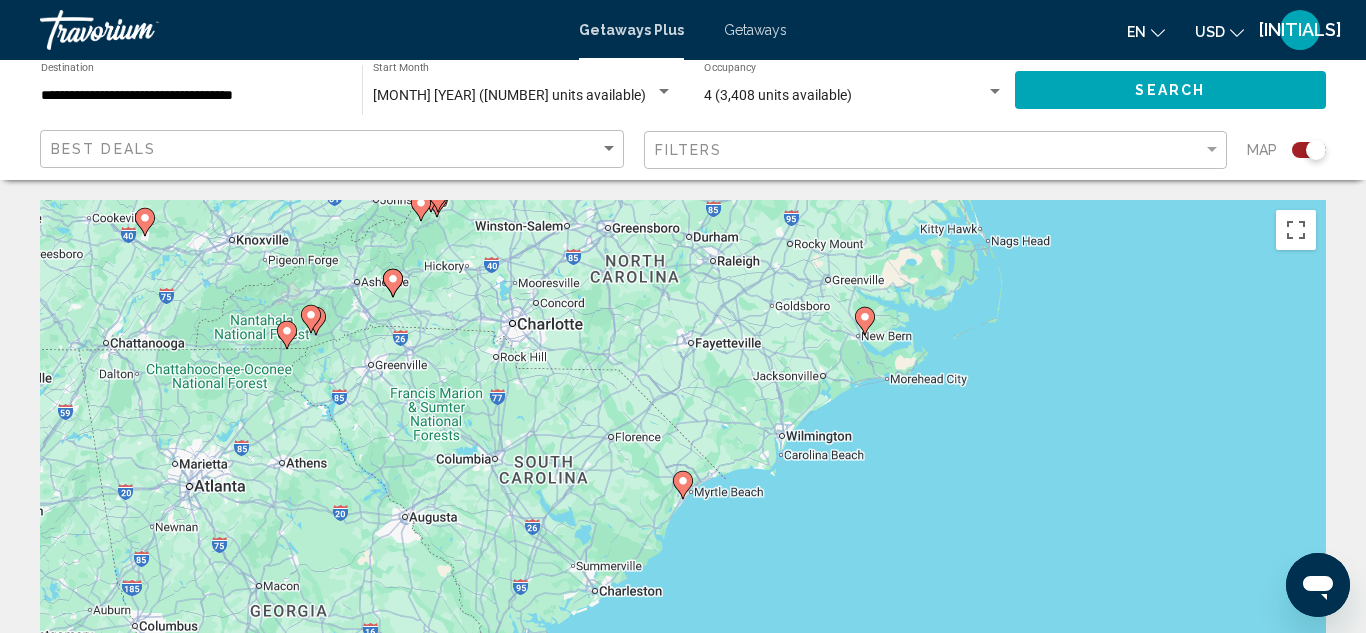click on "To navigate, press the arrow keys.  To activate drag with keyboard, press Alt + Enter. Once in keyboard drag state, use the arrow keys to move the marker. To complete the drag, press the Enter key. To cancel, press Escape." at bounding box center (683, 500) 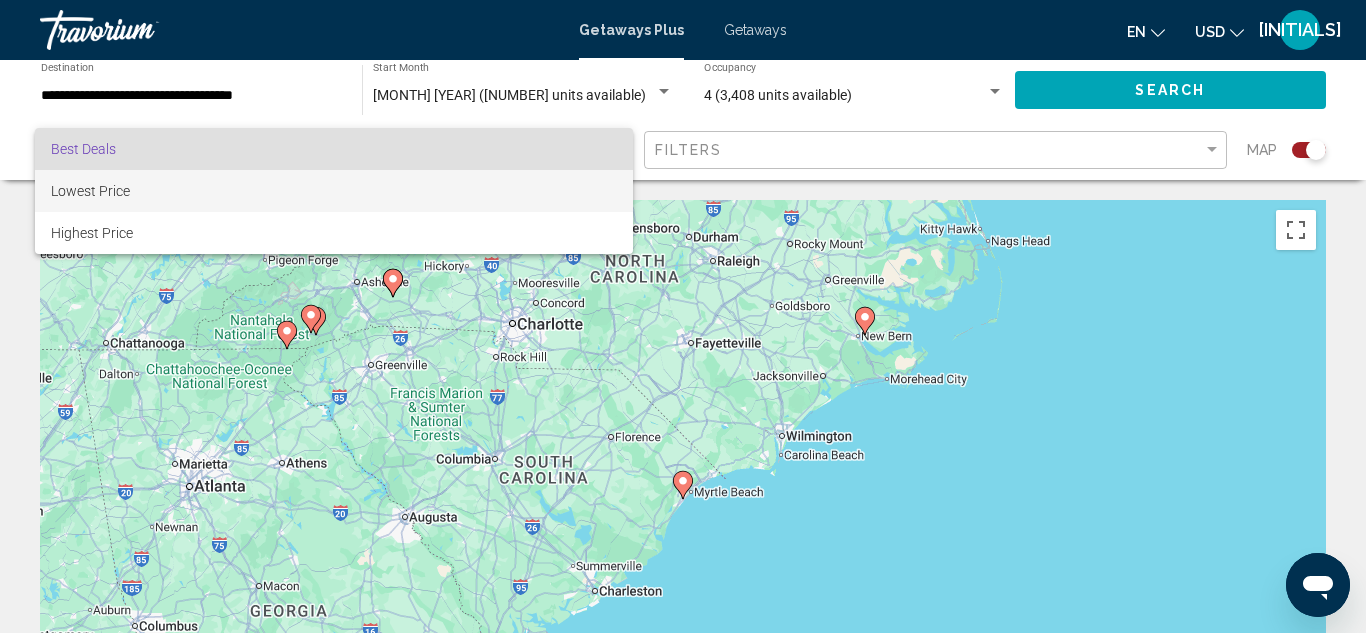 click on "Lowest Price" at bounding box center (334, 191) 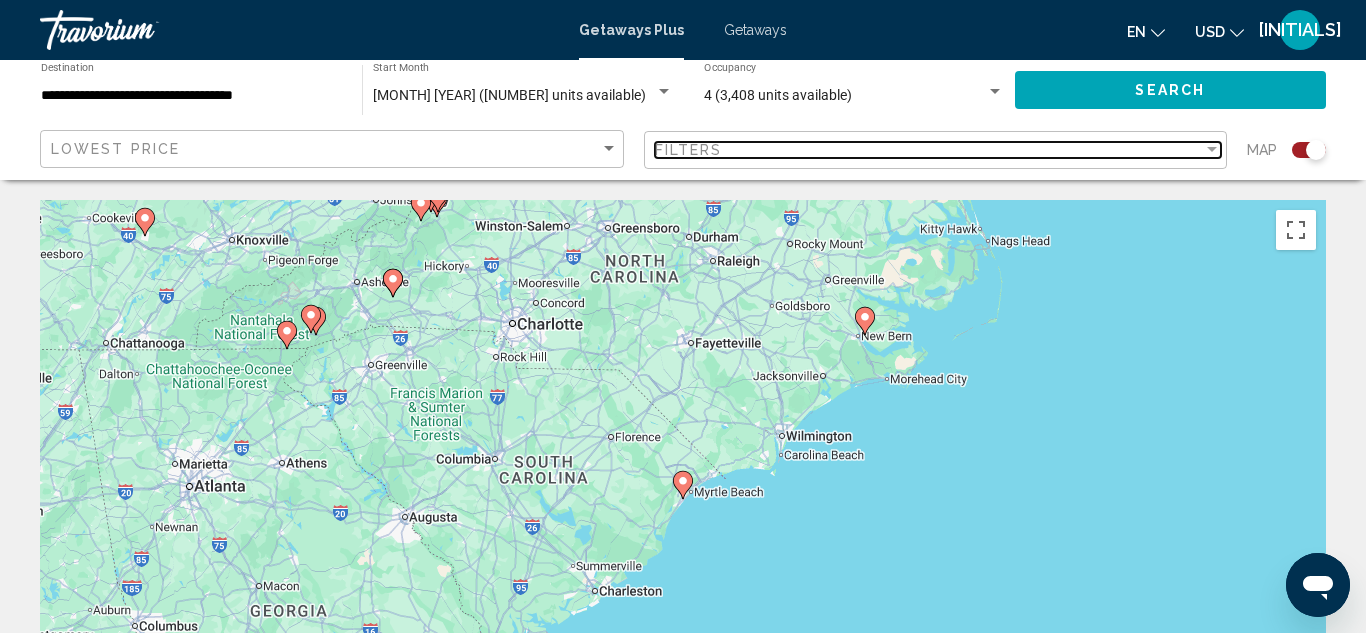click at bounding box center (1212, 150) 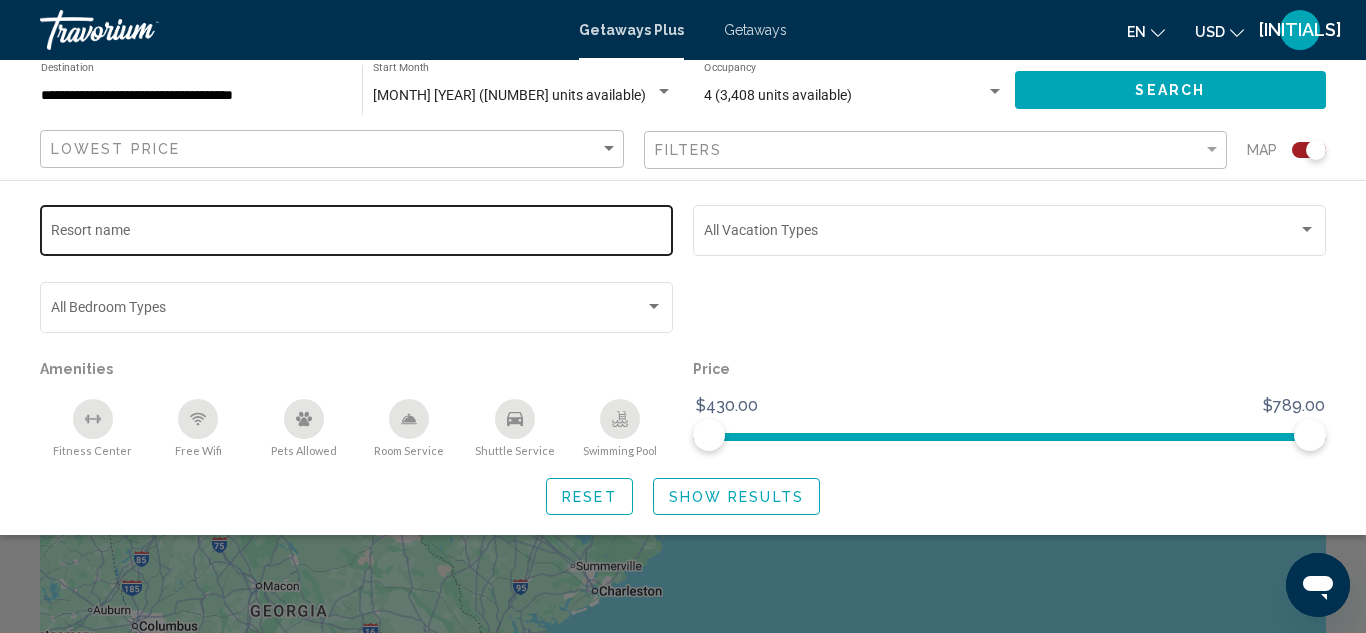 click on "Resort name" 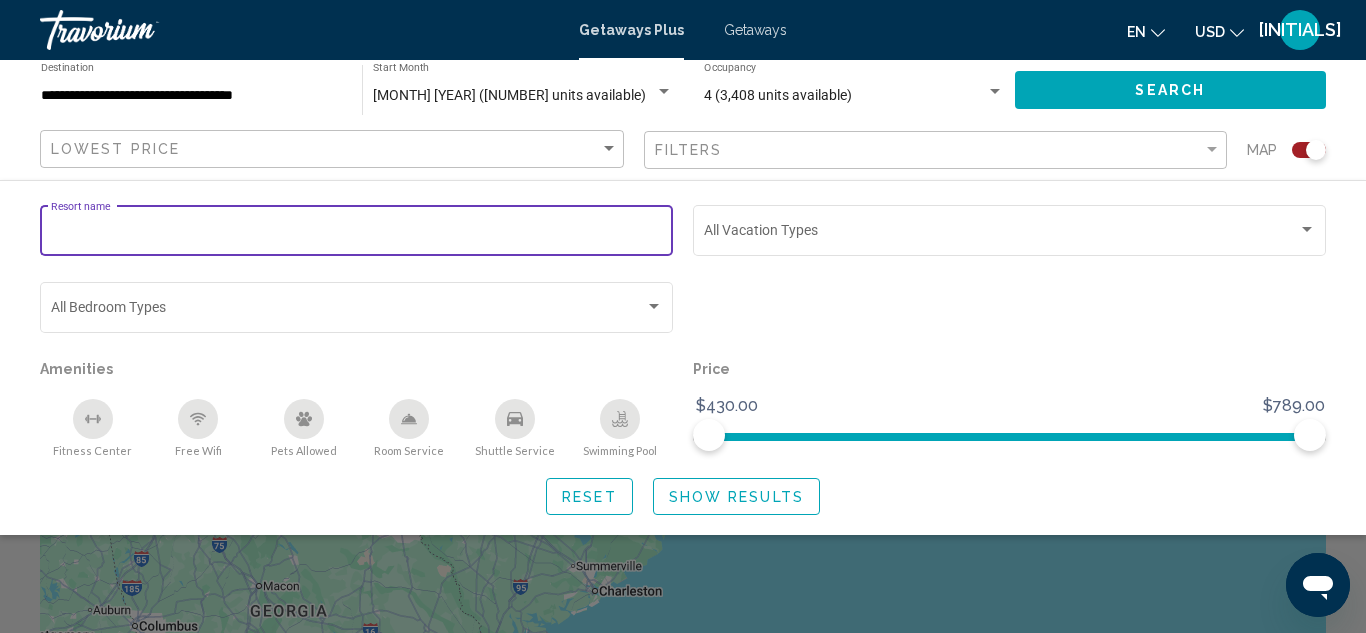 click on "Resort name" at bounding box center [357, 234] 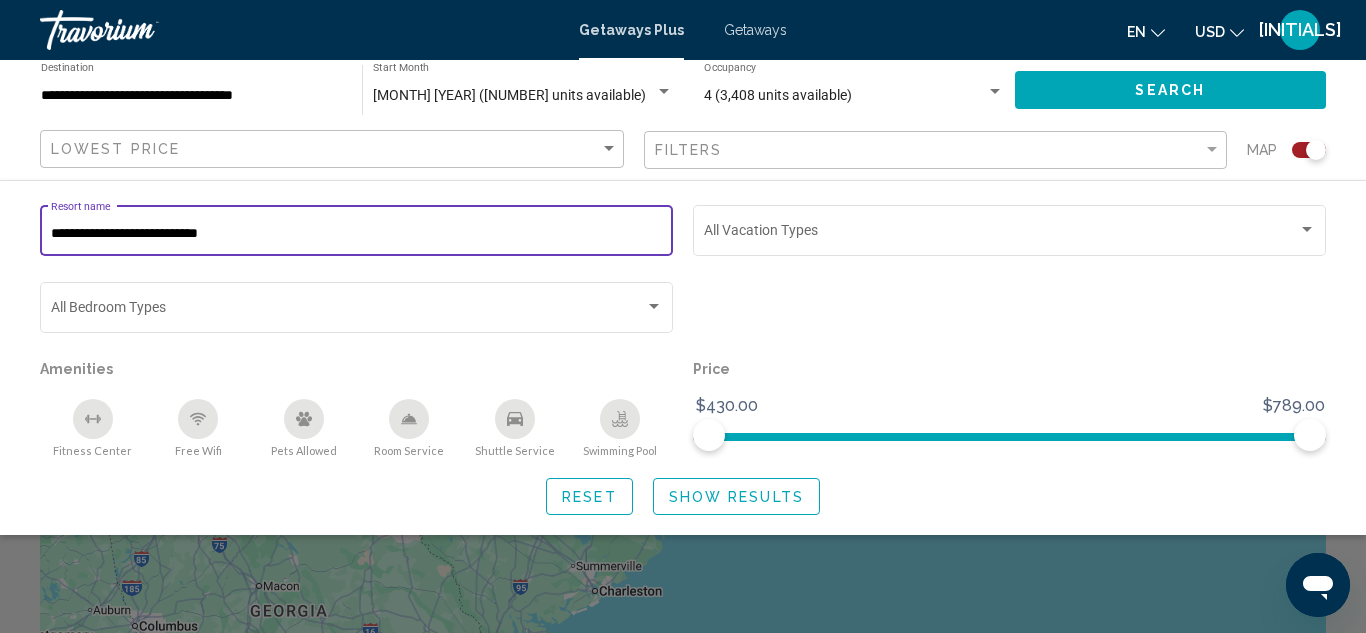 type on "**********" 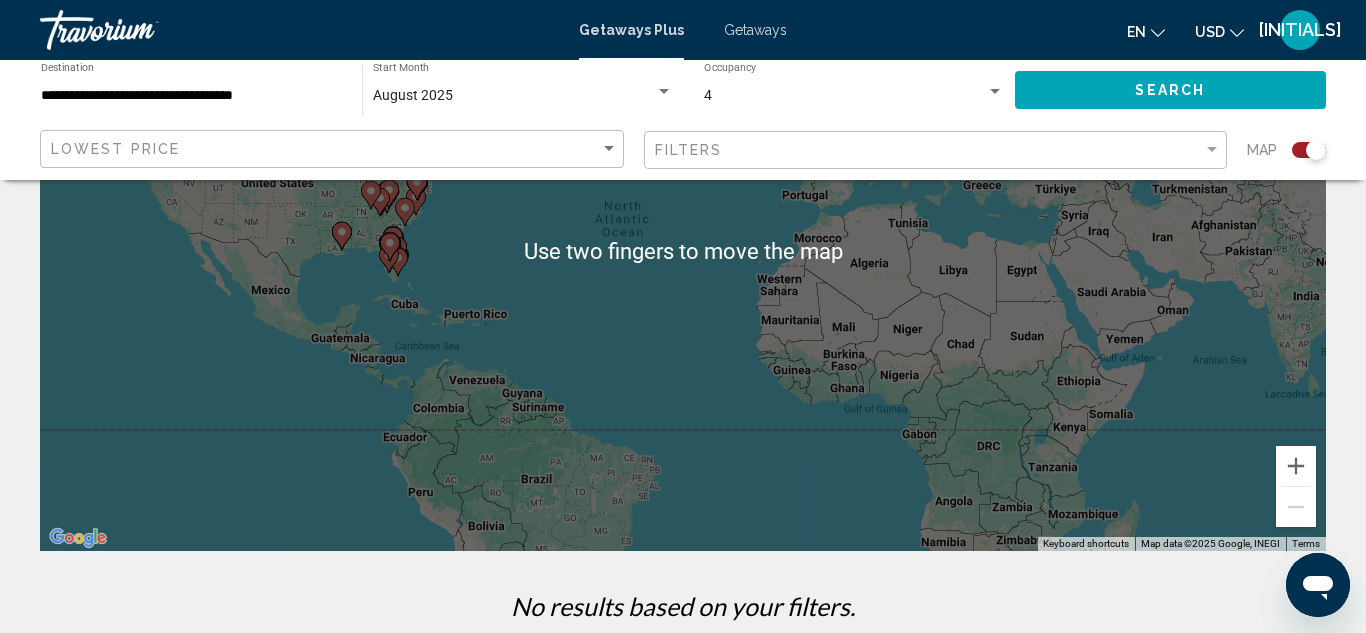 scroll, scrollTop: 0, scrollLeft: 0, axis: both 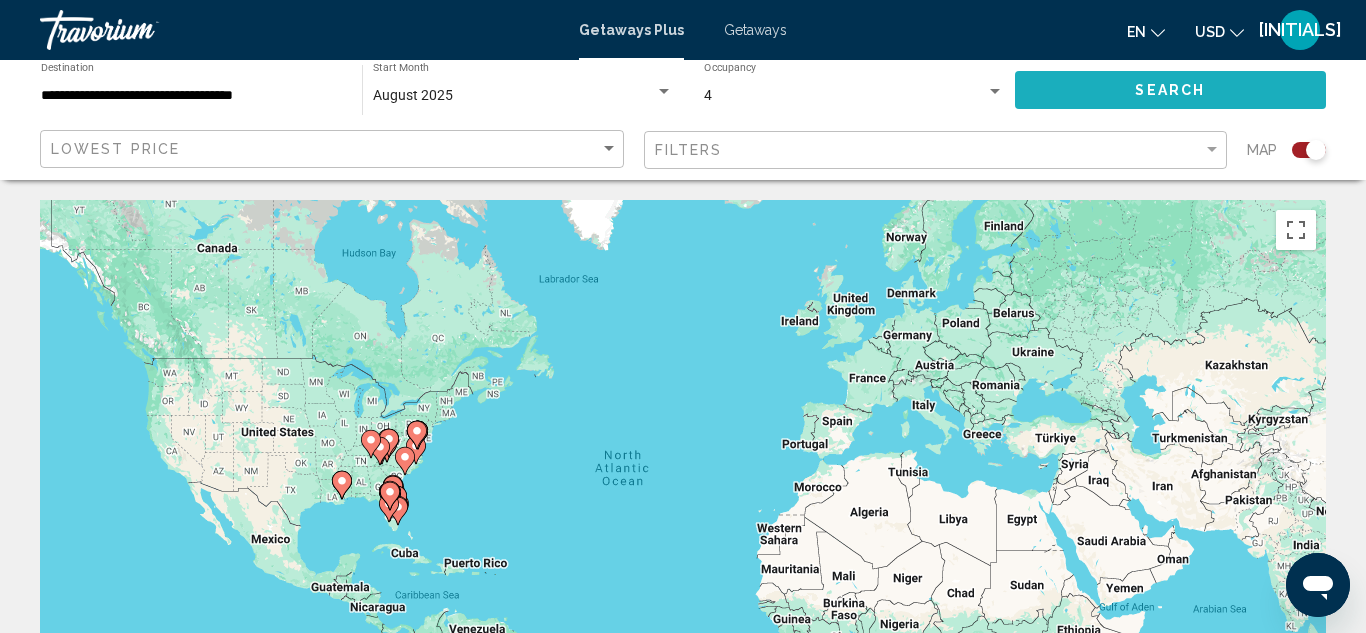 click on "Search" 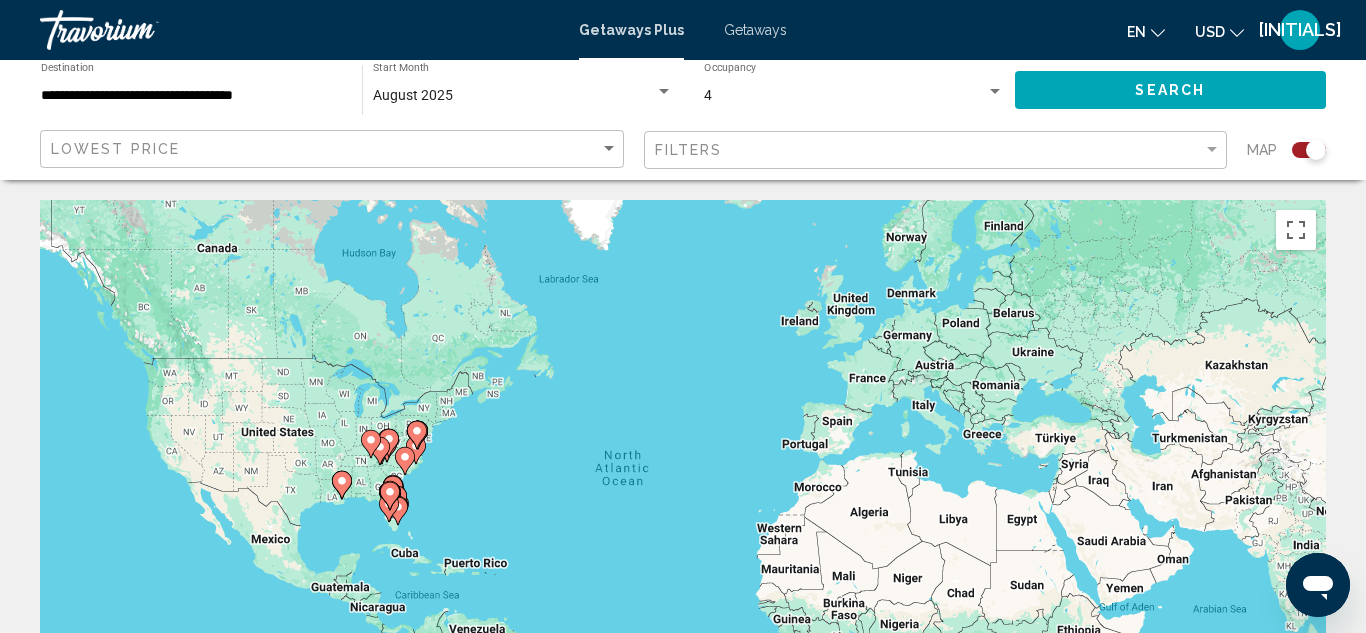 click on "Search" 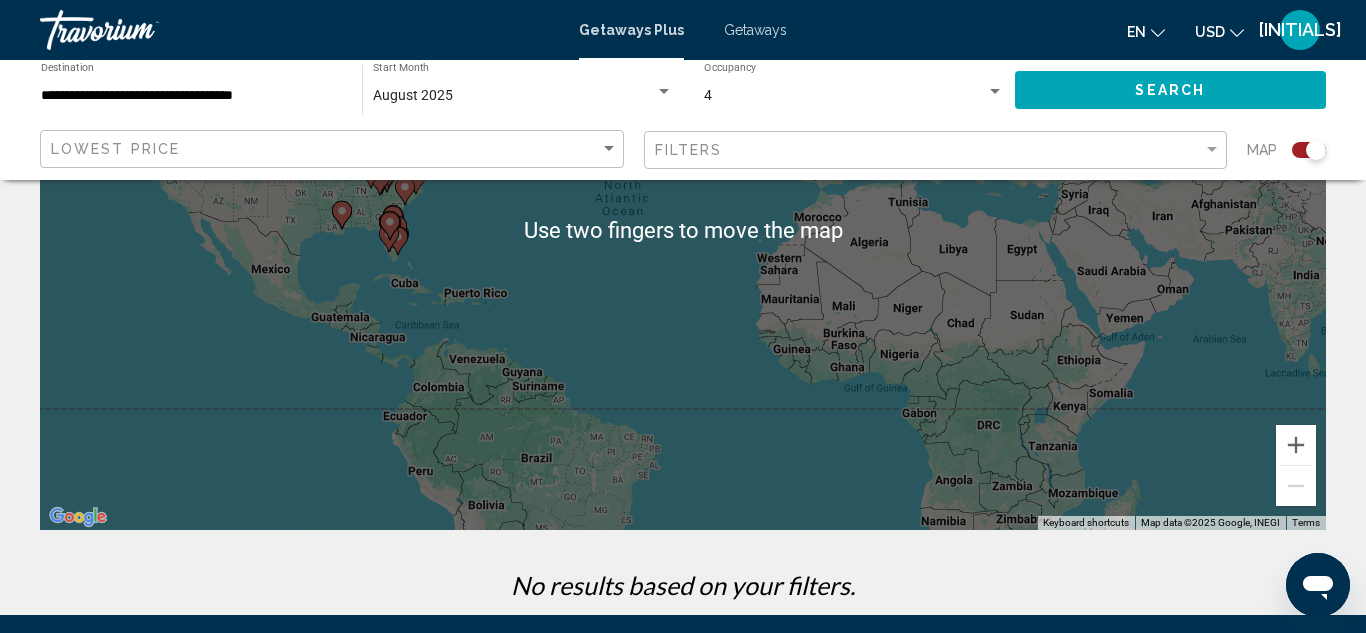 scroll, scrollTop: 28, scrollLeft: 0, axis: vertical 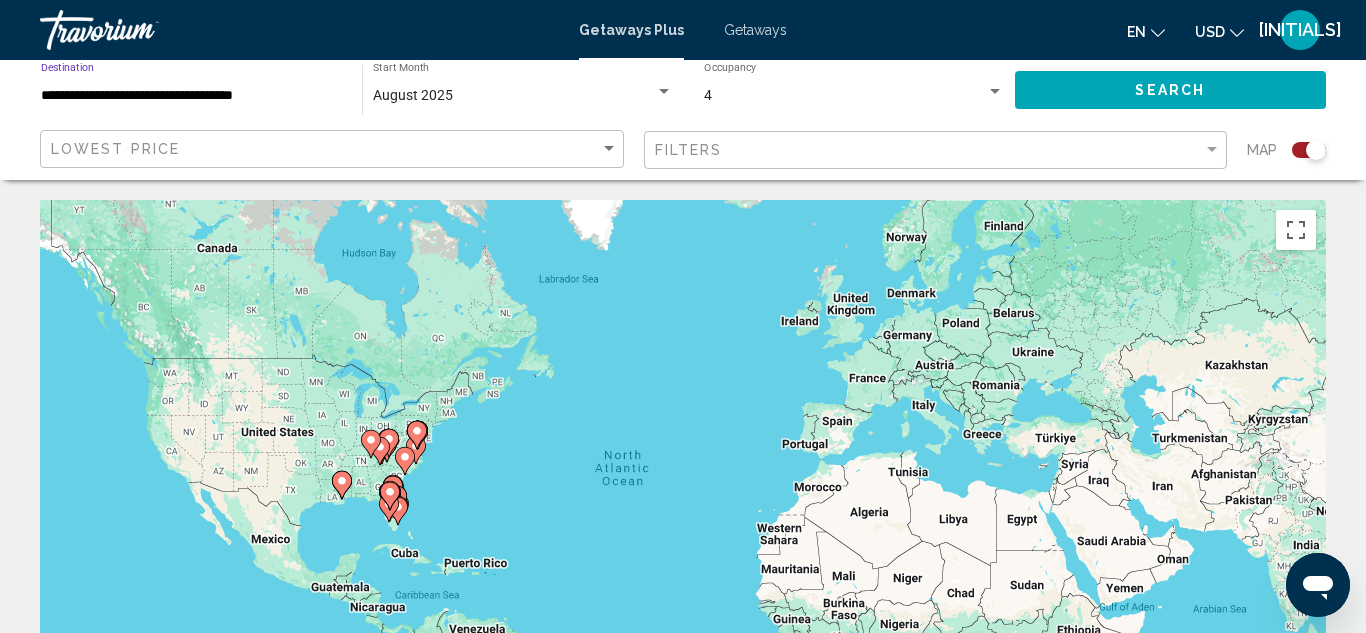 click on "**********" at bounding box center (191, 96) 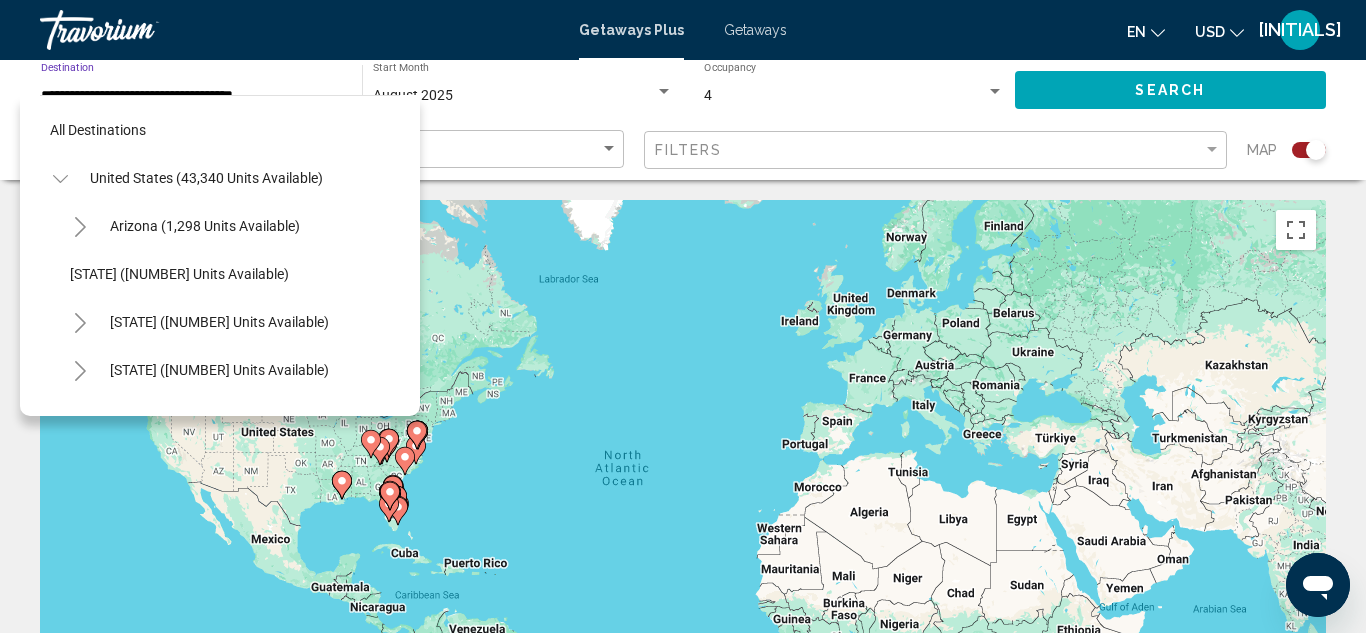 scroll, scrollTop: 1415, scrollLeft: 0, axis: vertical 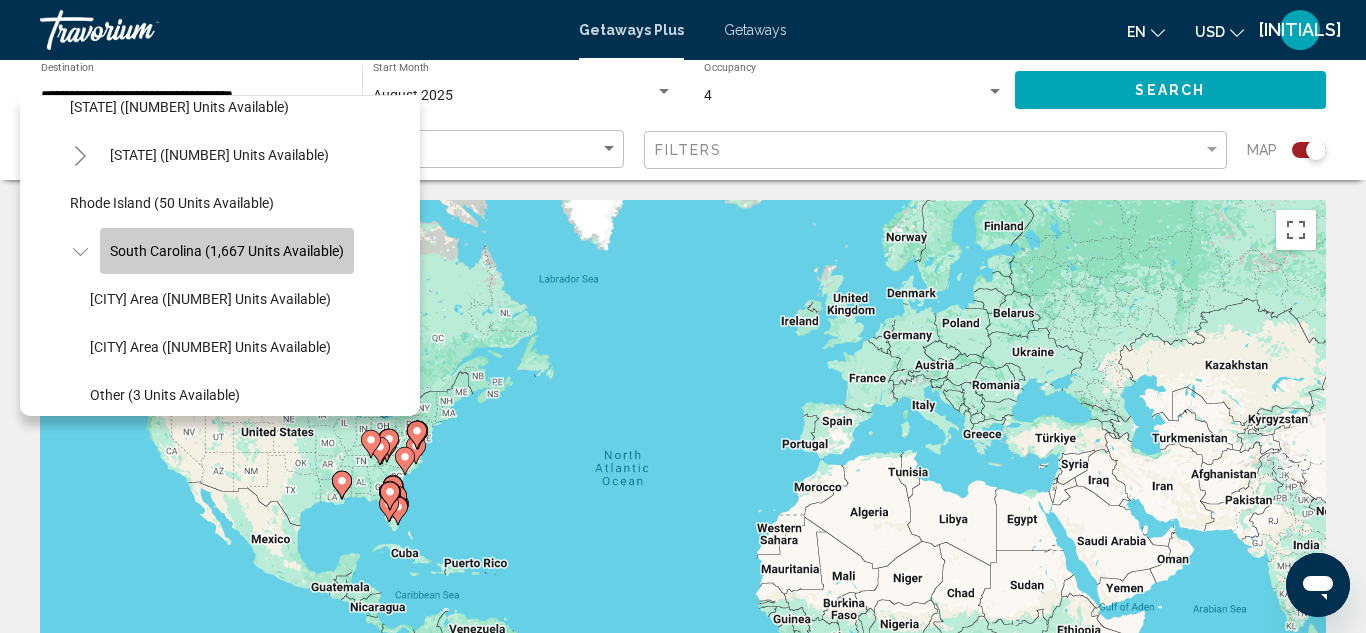 click on "South Carolina (1,667 units available)" 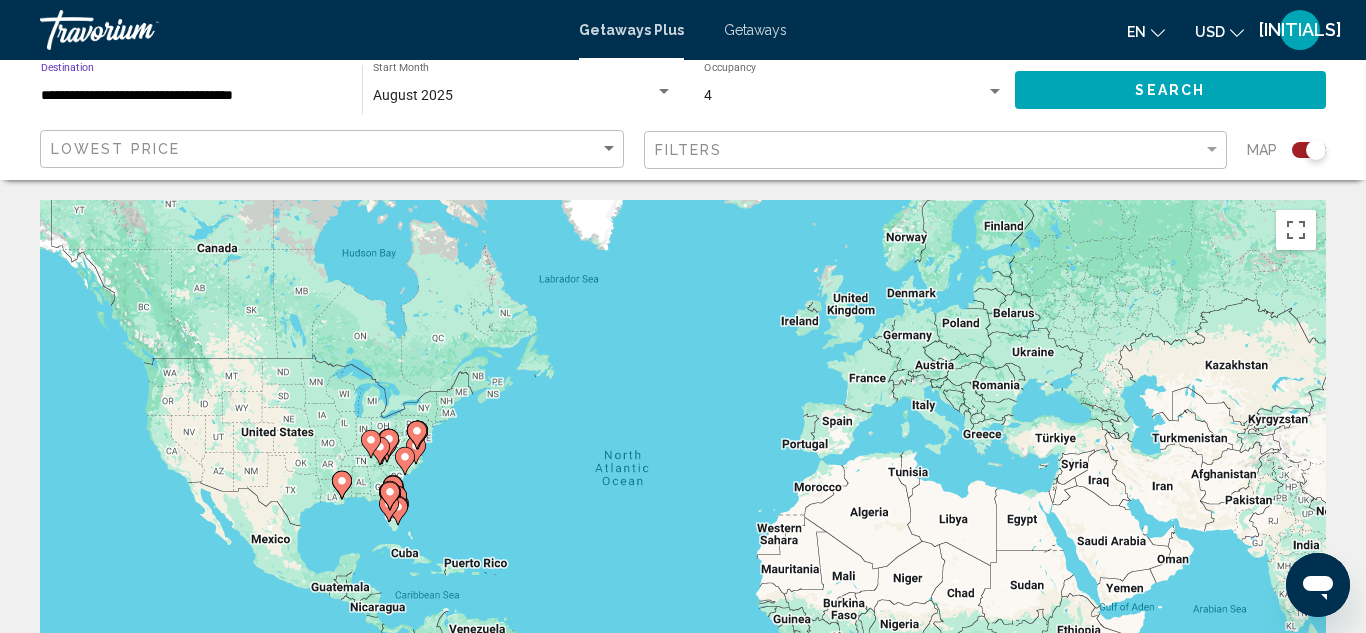 click on "Search" 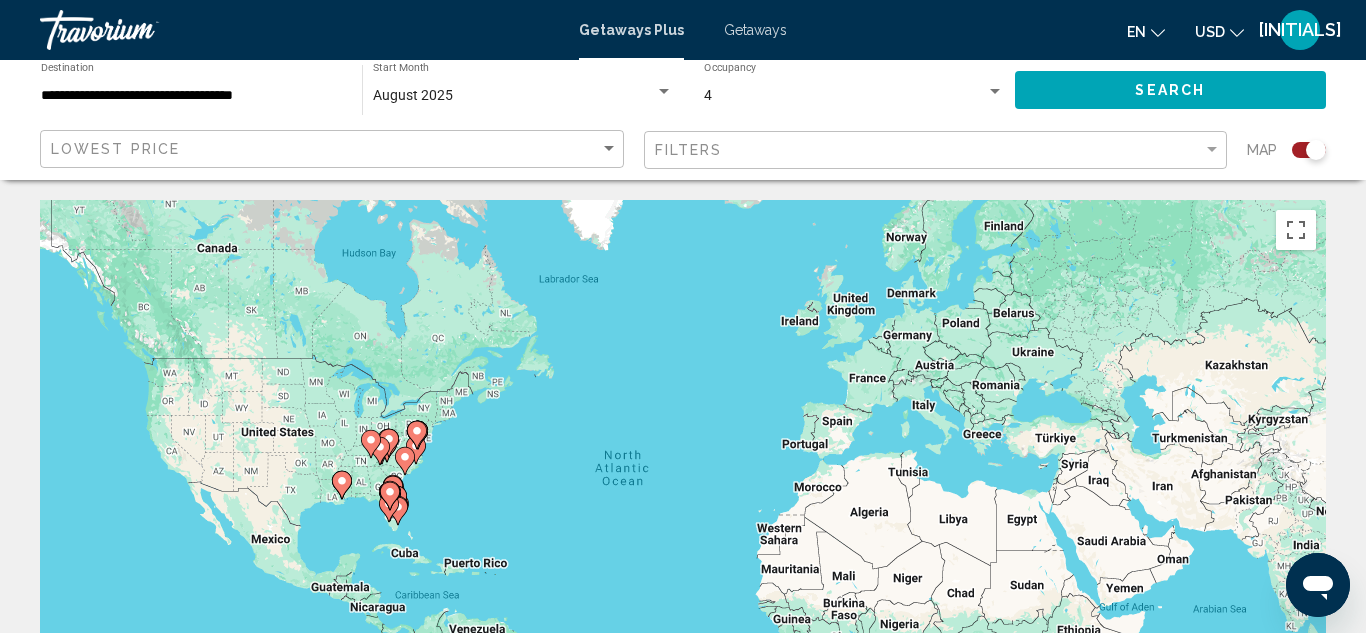 click 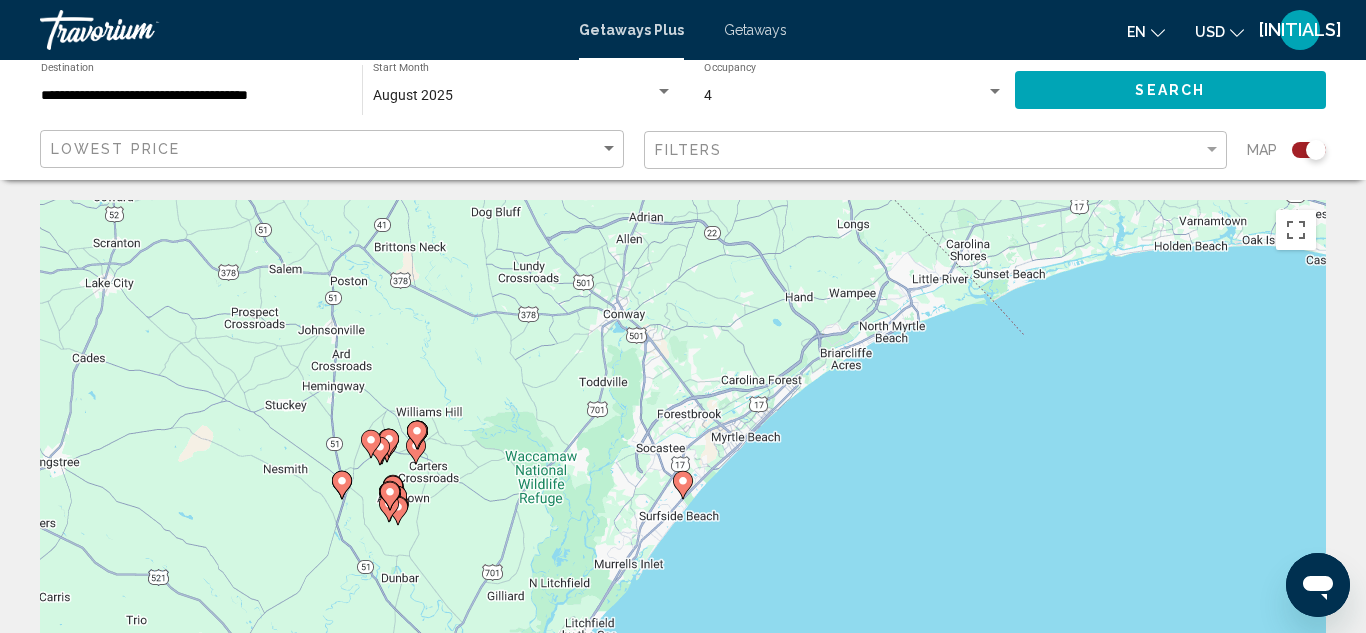 click 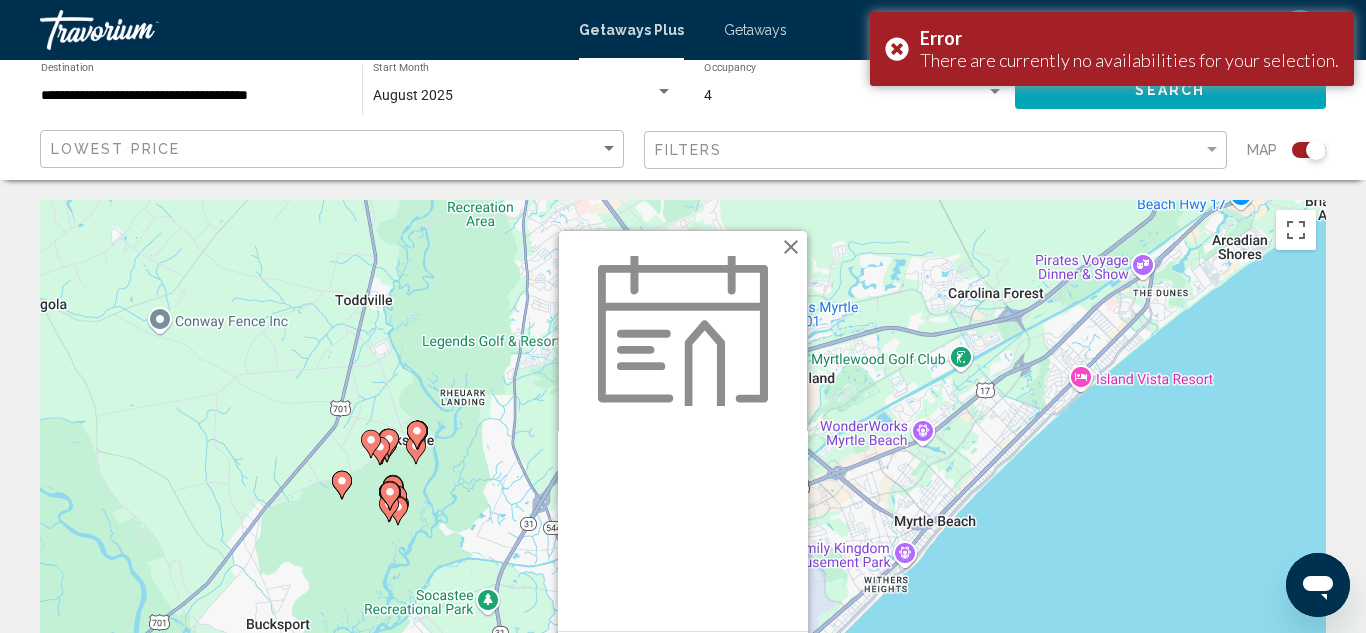 click on "GetawaysPlus  Getaways en
English Español Français Italiano Português русский USD
USD ($) MXN (Mex$) CAD (Can$) GBP (£) EUR (€) AUD (A$) NZD (NZ$) CNY (CN¥) [INITIALS] Login" at bounding box center (683, 30) 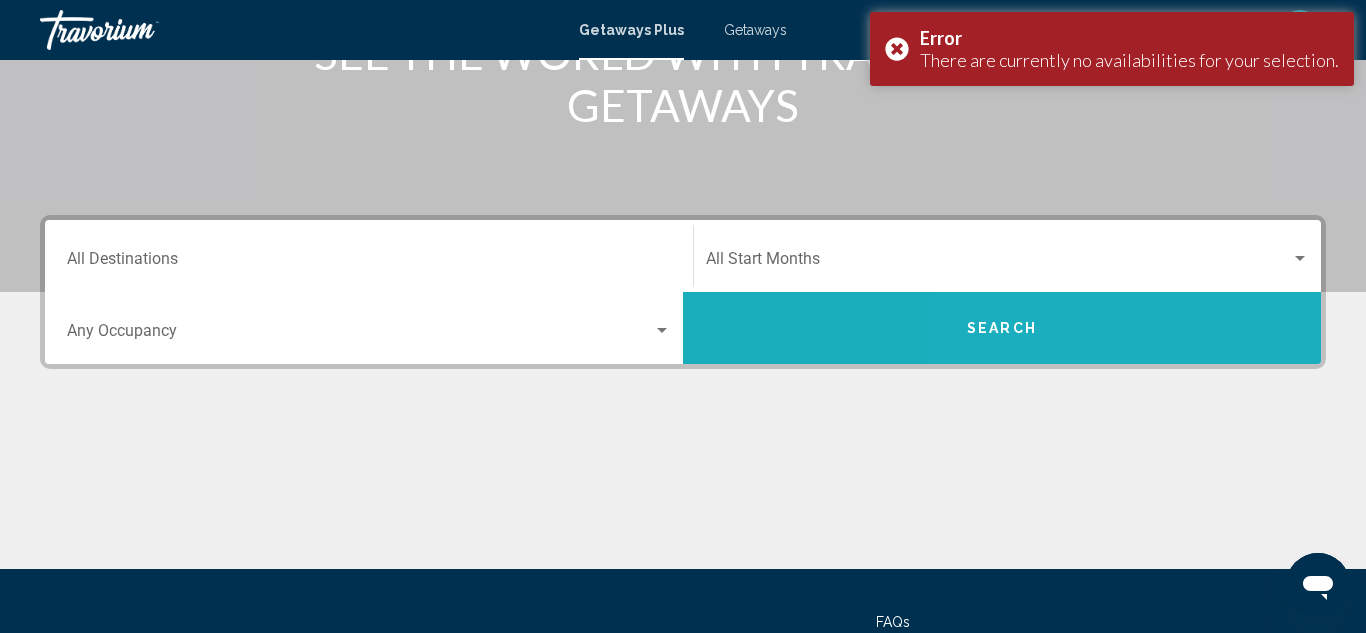 scroll, scrollTop: 313, scrollLeft: 0, axis: vertical 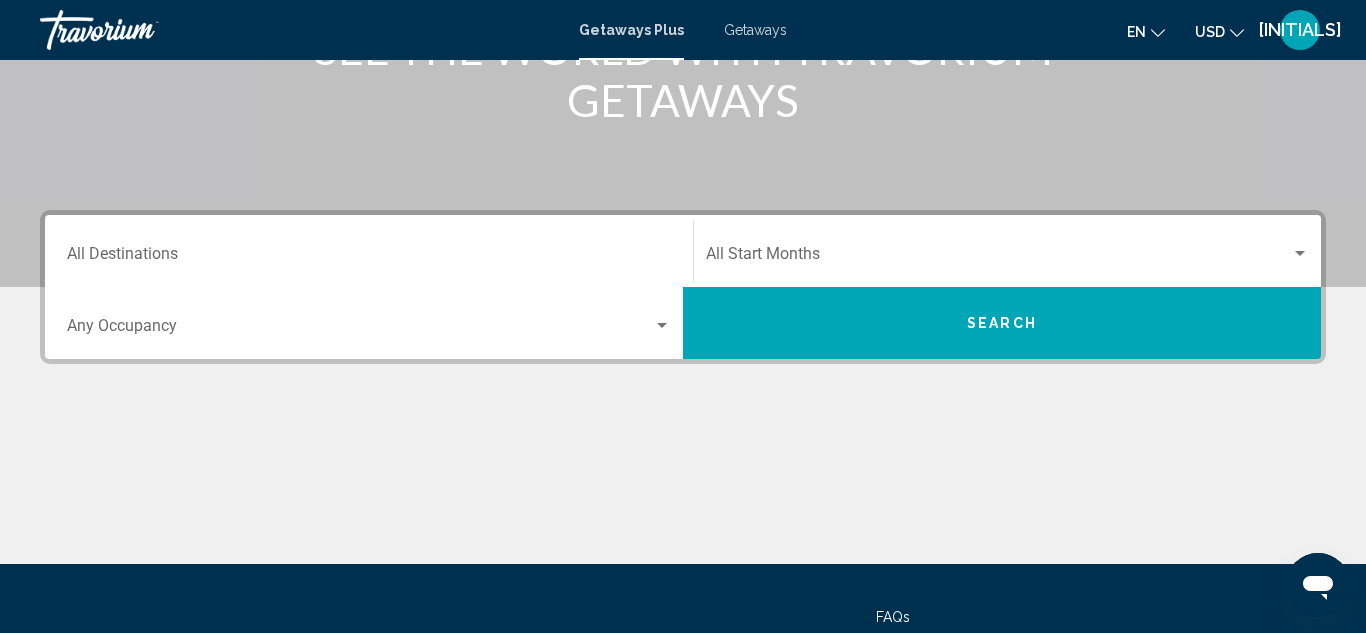 click on "Destination All Destinations" at bounding box center (369, 258) 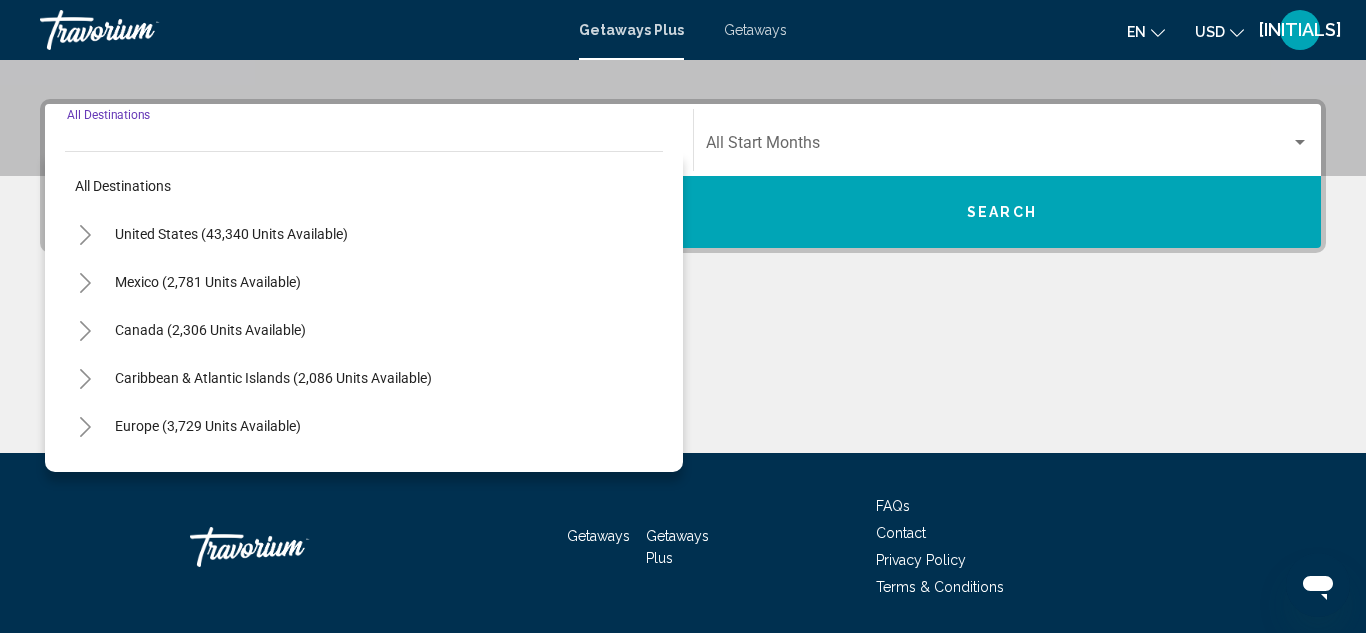scroll, scrollTop: 458, scrollLeft: 0, axis: vertical 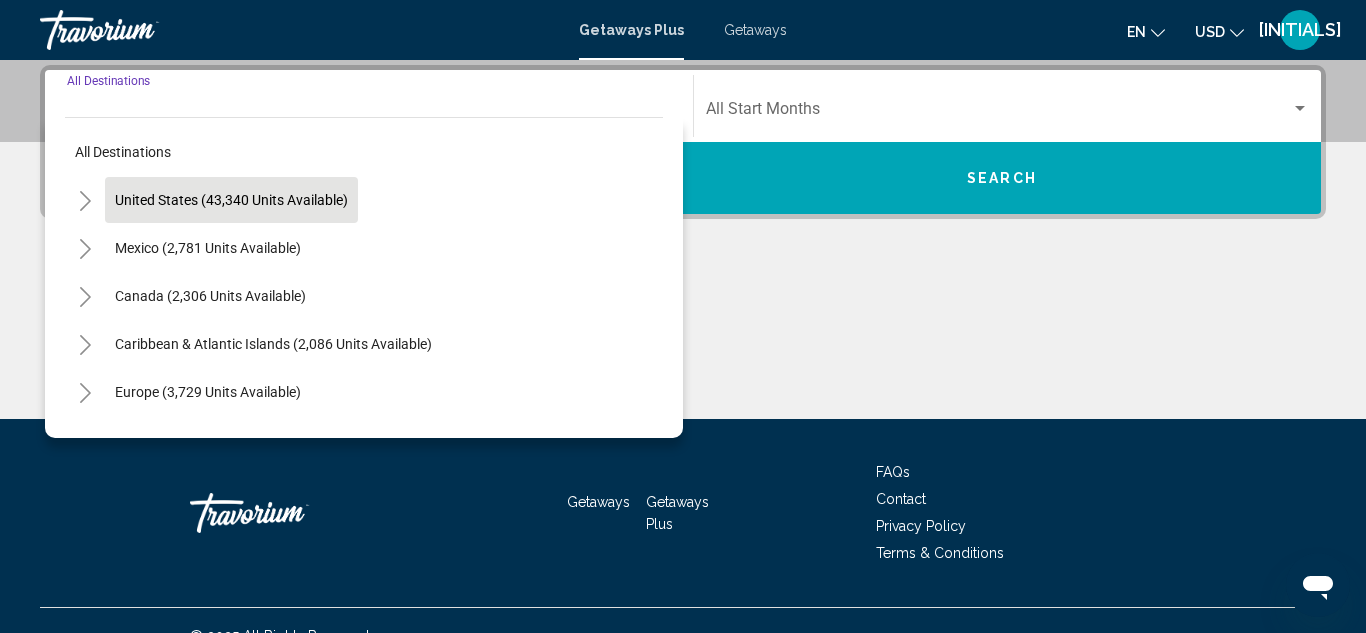 click on "United States (43,340 units available)" at bounding box center [208, 248] 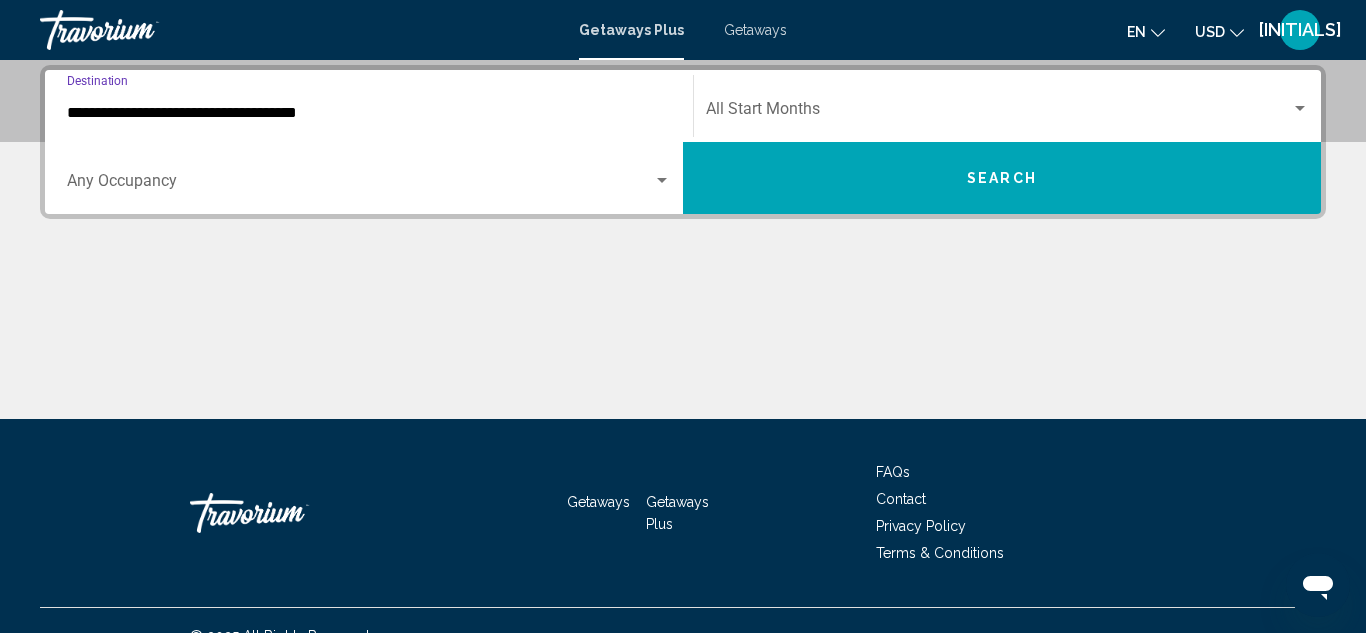 click at bounding box center [998, 113] 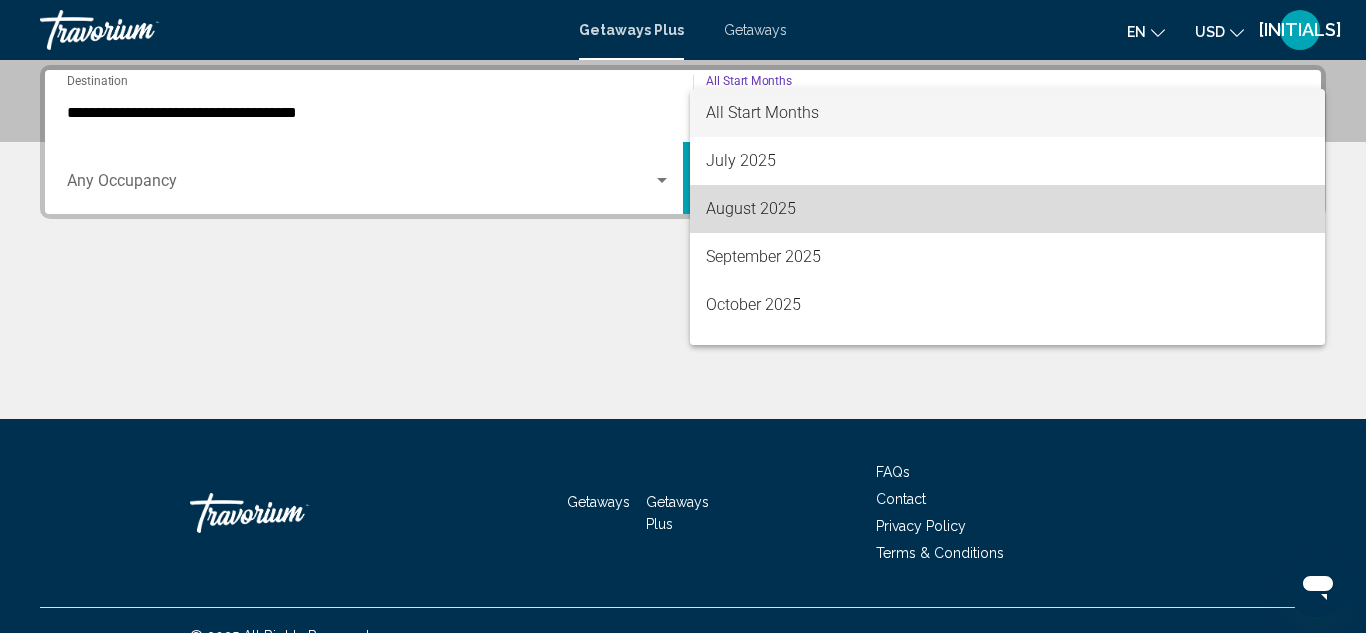 click on "August 2025" at bounding box center [1007, 209] 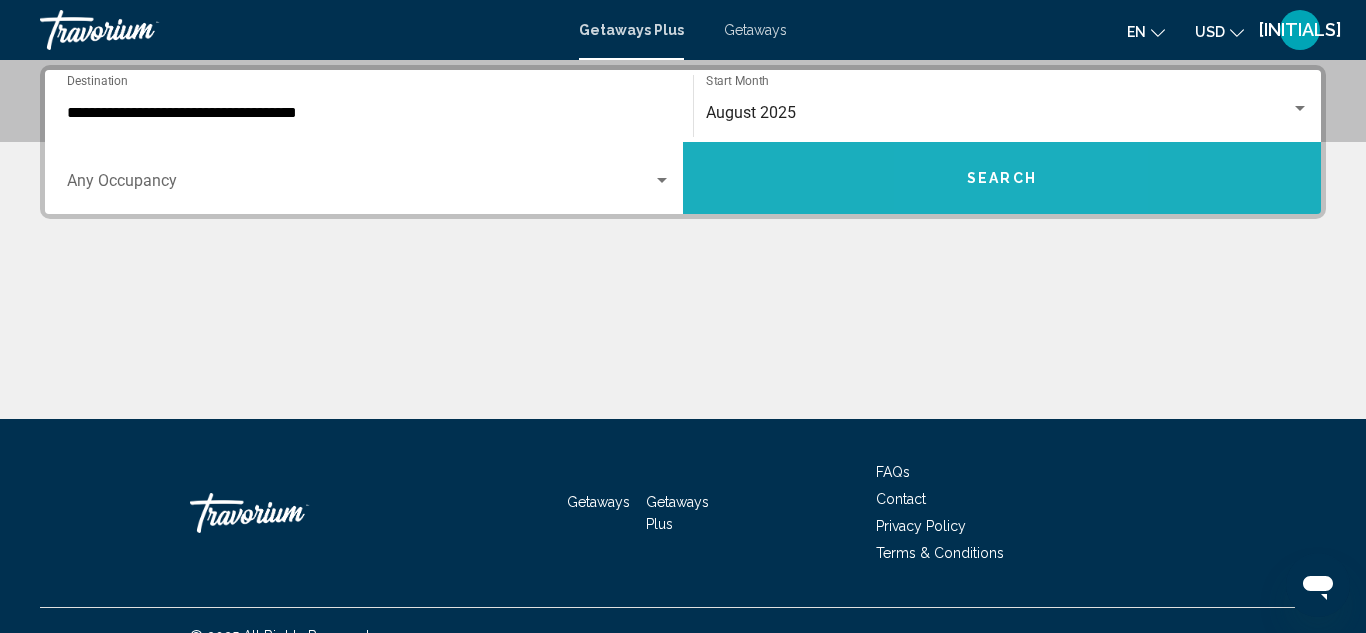 click on "Search" at bounding box center [1002, 179] 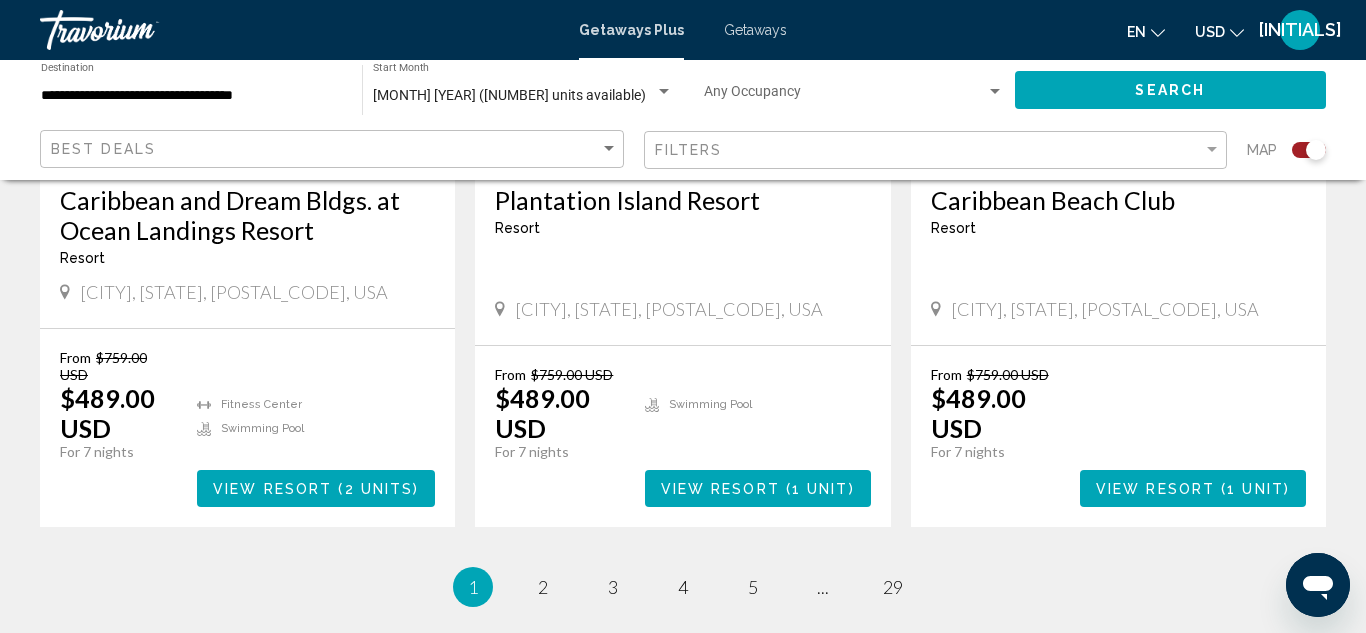 scroll, scrollTop: 3171, scrollLeft: 0, axis: vertical 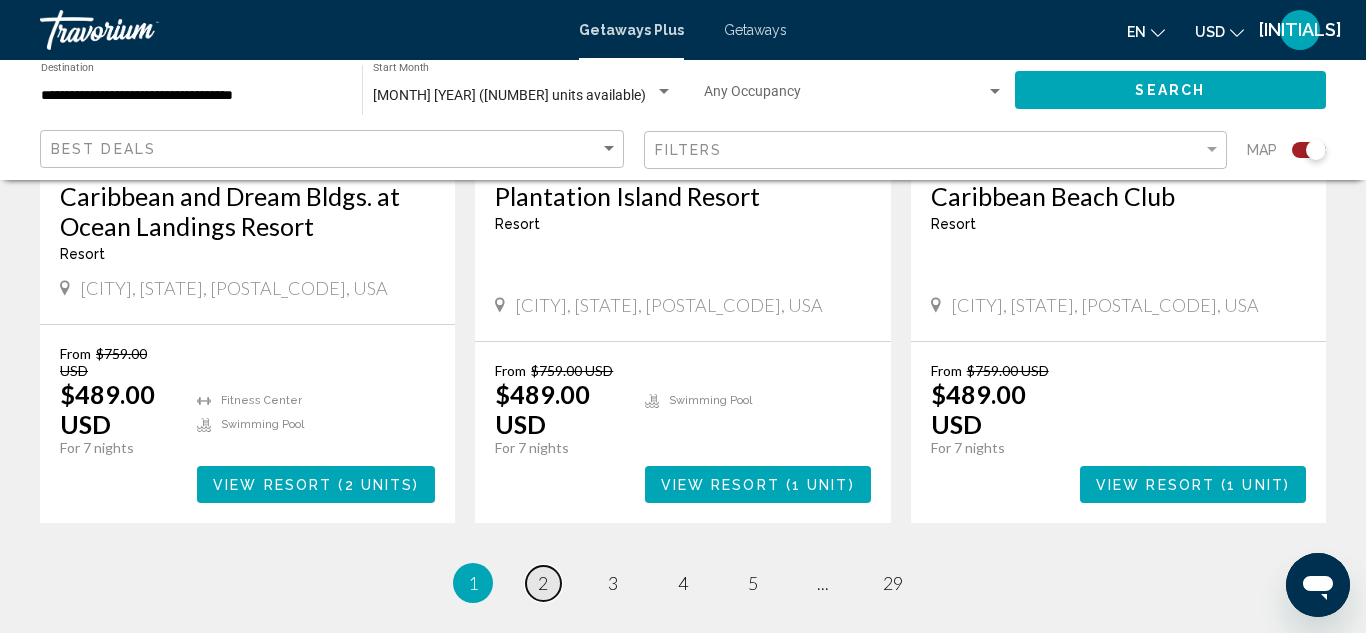 click on "page  2" at bounding box center [543, 583] 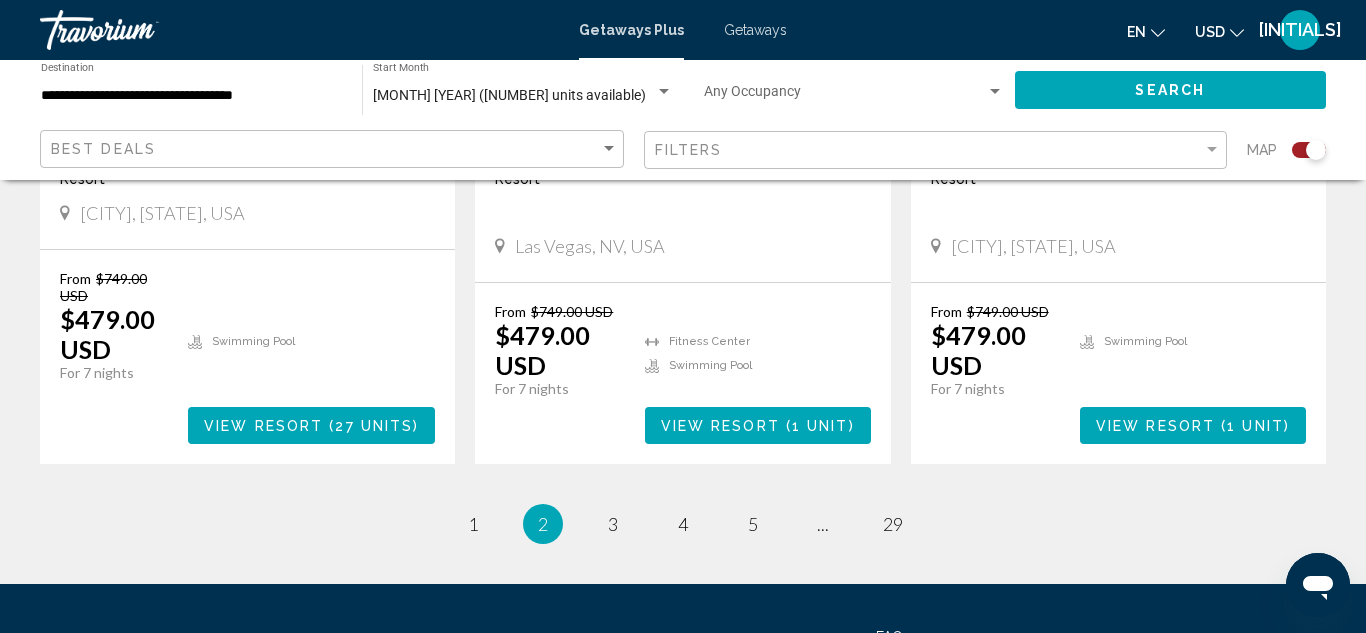 scroll, scrollTop: 3260, scrollLeft: 0, axis: vertical 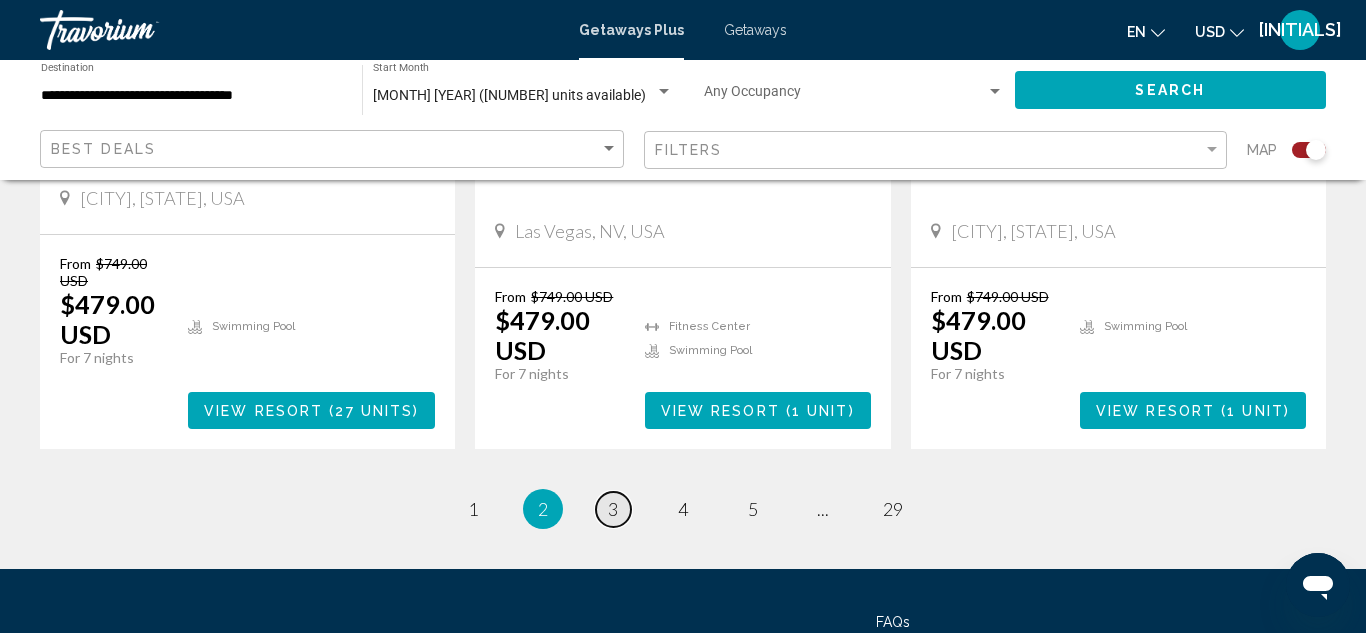 click on "page  3" at bounding box center [613, 509] 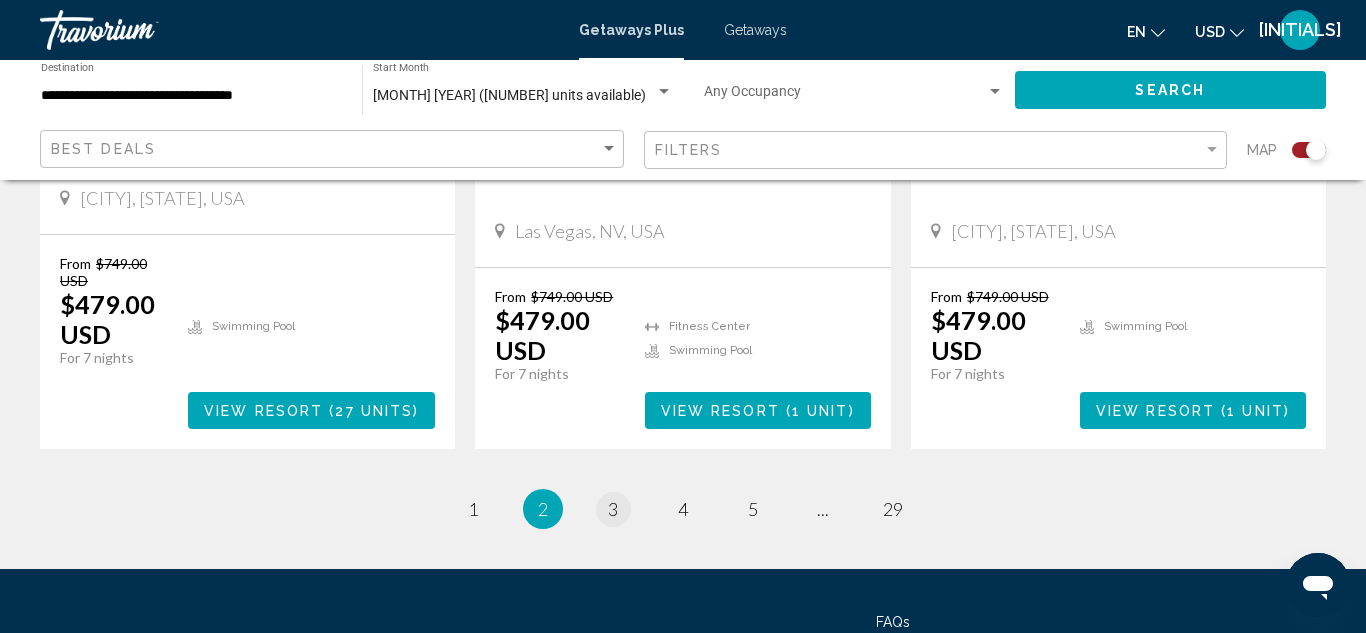 scroll, scrollTop: 0, scrollLeft: 0, axis: both 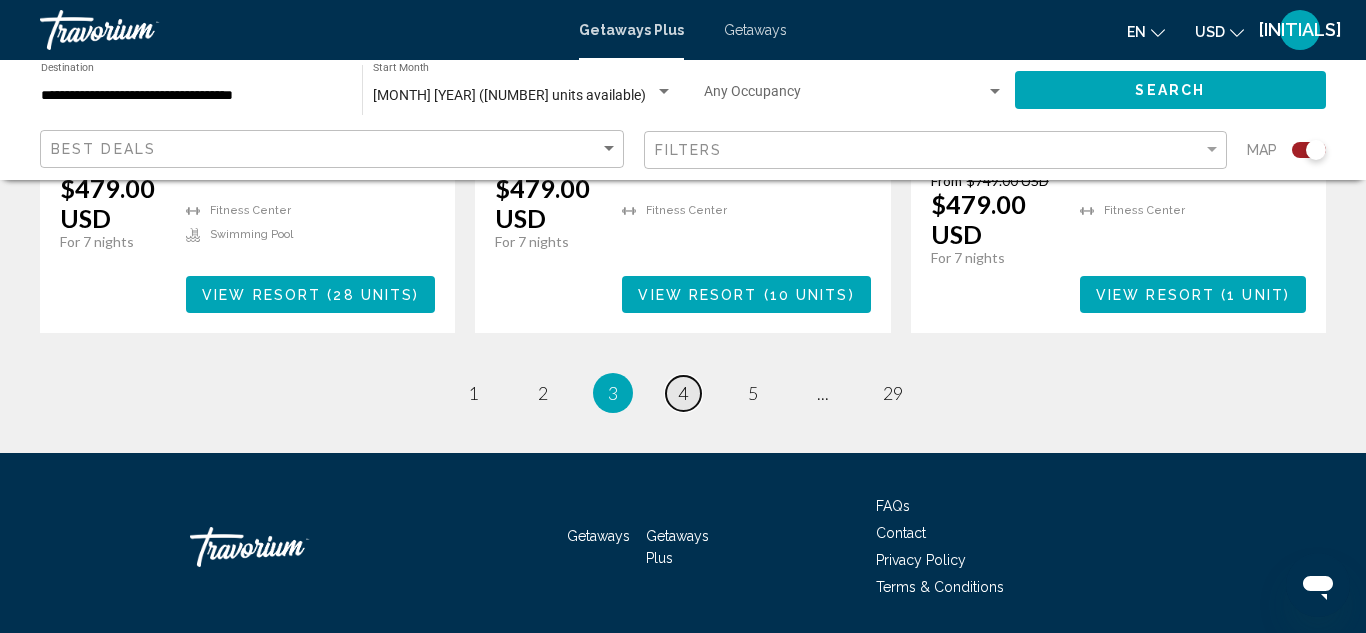 click on "page  4" at bounding box center (683, 393) 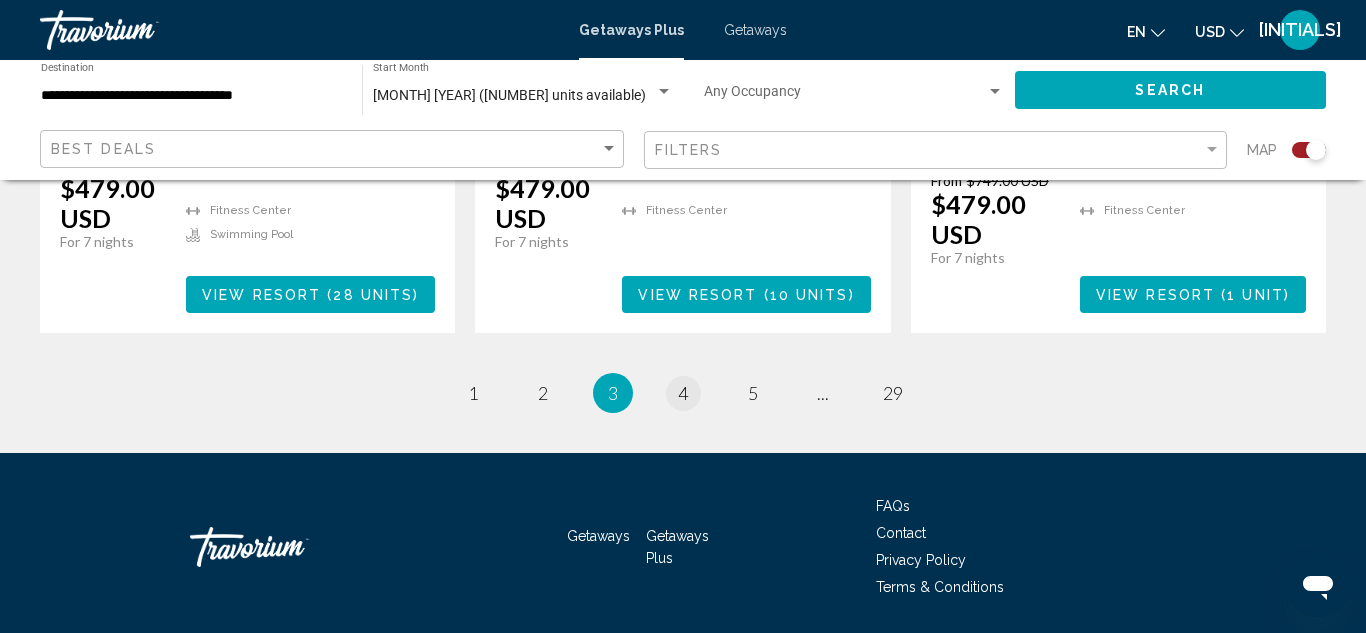 scroll, scrollTop: 0, scrollLeft: 0, axis: both 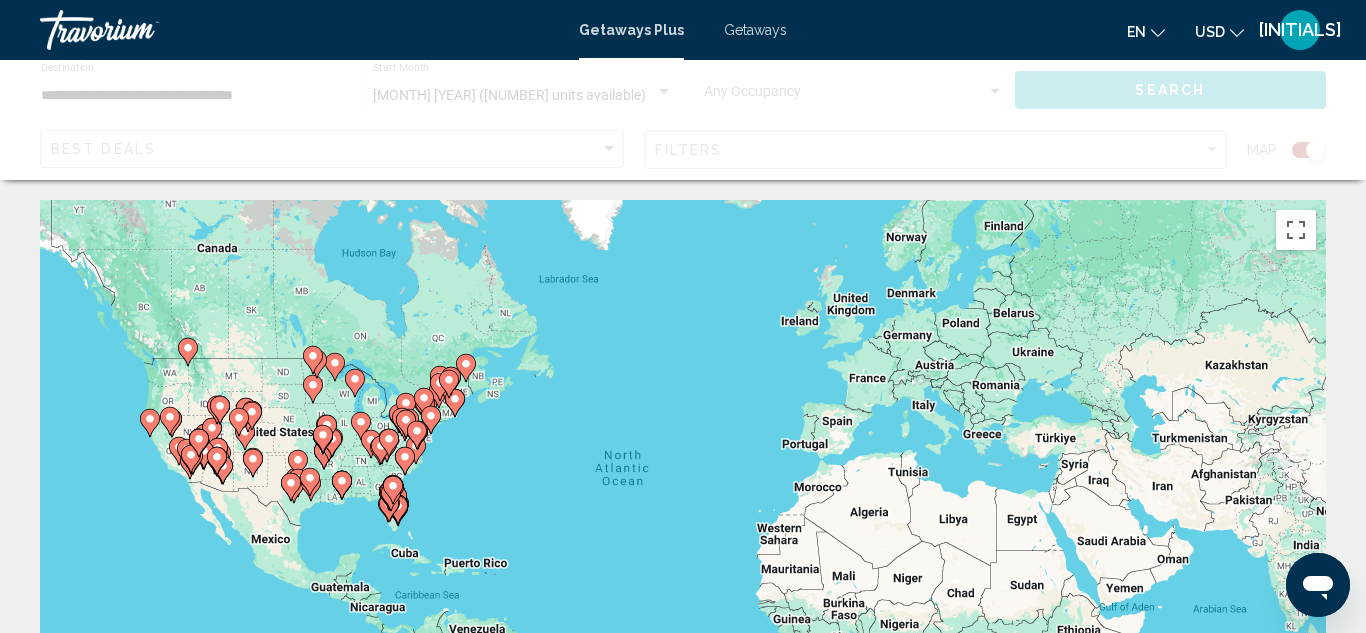 click on "To activate drag with keyboard, press Alt + Enter. Once in keyboard drag state, use the arrow keys to move the marker. To complete the drag, press the Enter key. To cancel, press Escape." at bounding box center [683, 500] 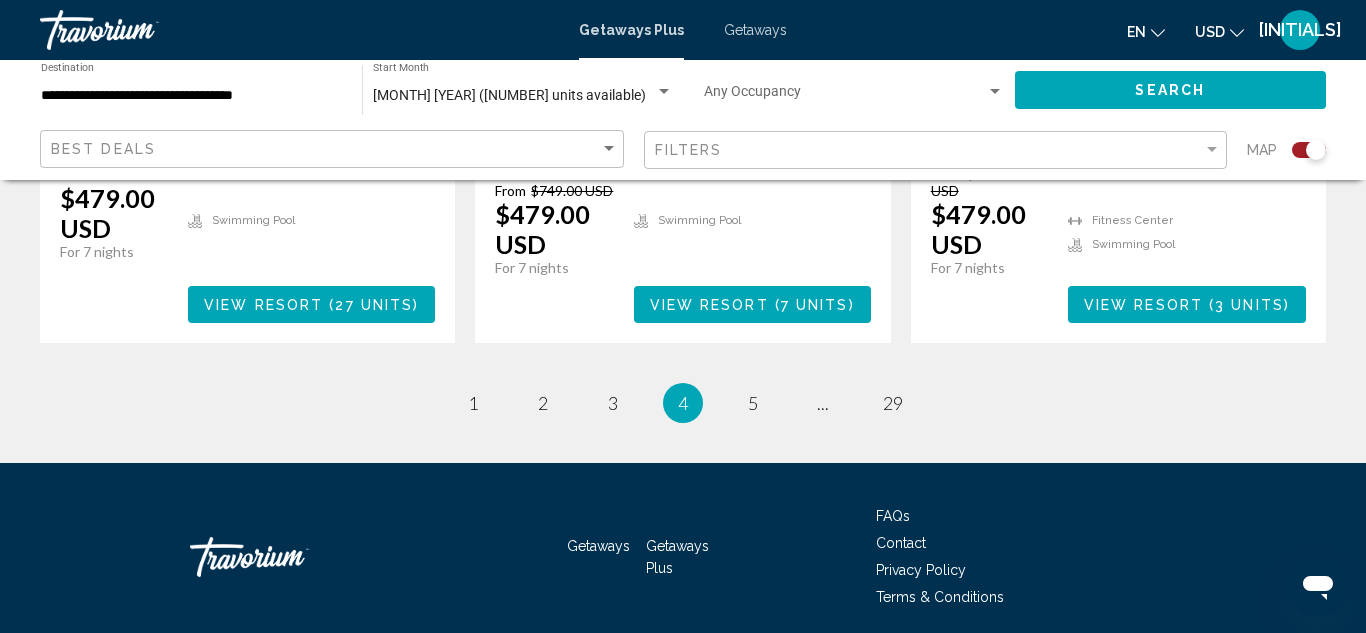 scroll, scrollTop: 3350, scrollLeft: 0, axis: vertical 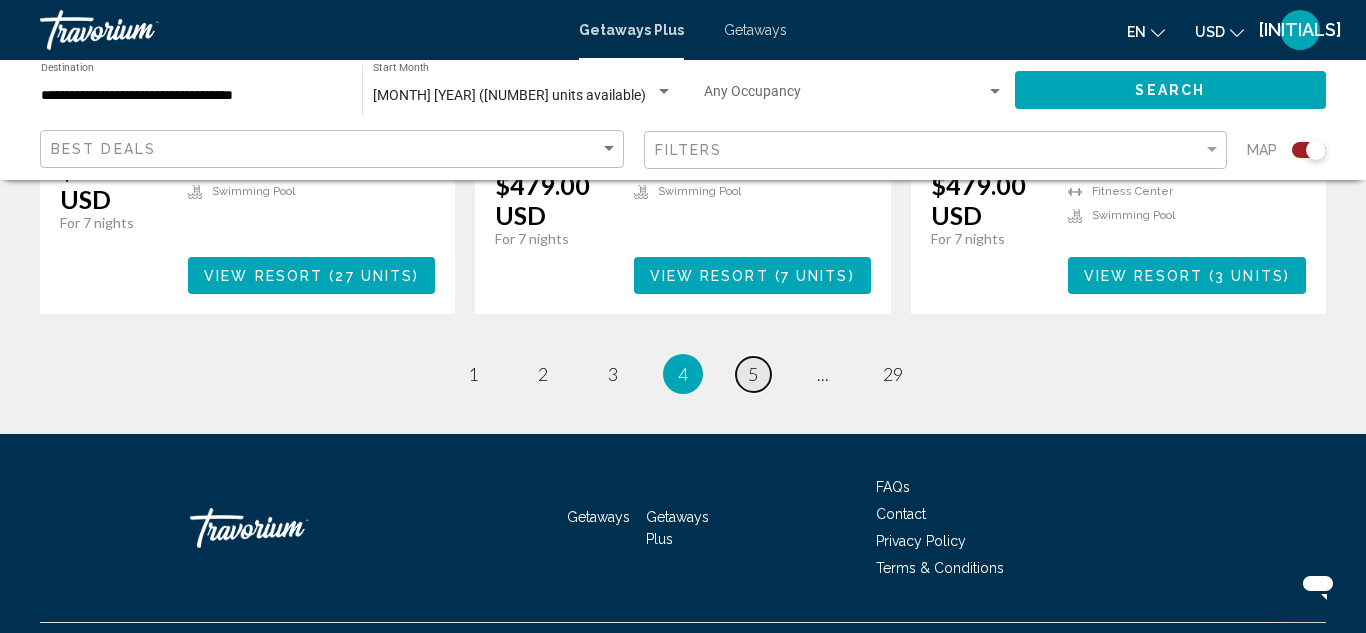 click on "5" at bounding box center (753, 374) 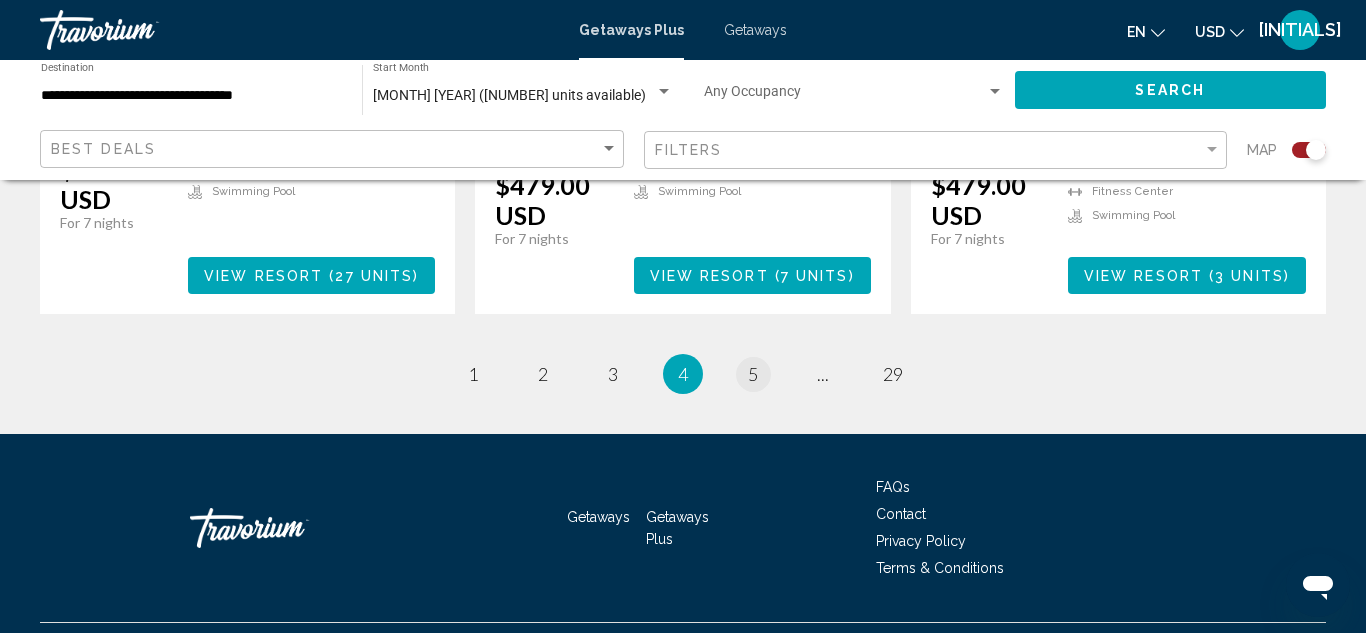 scroll, scrollTop: 0, scrollLeft: 0, axis: both 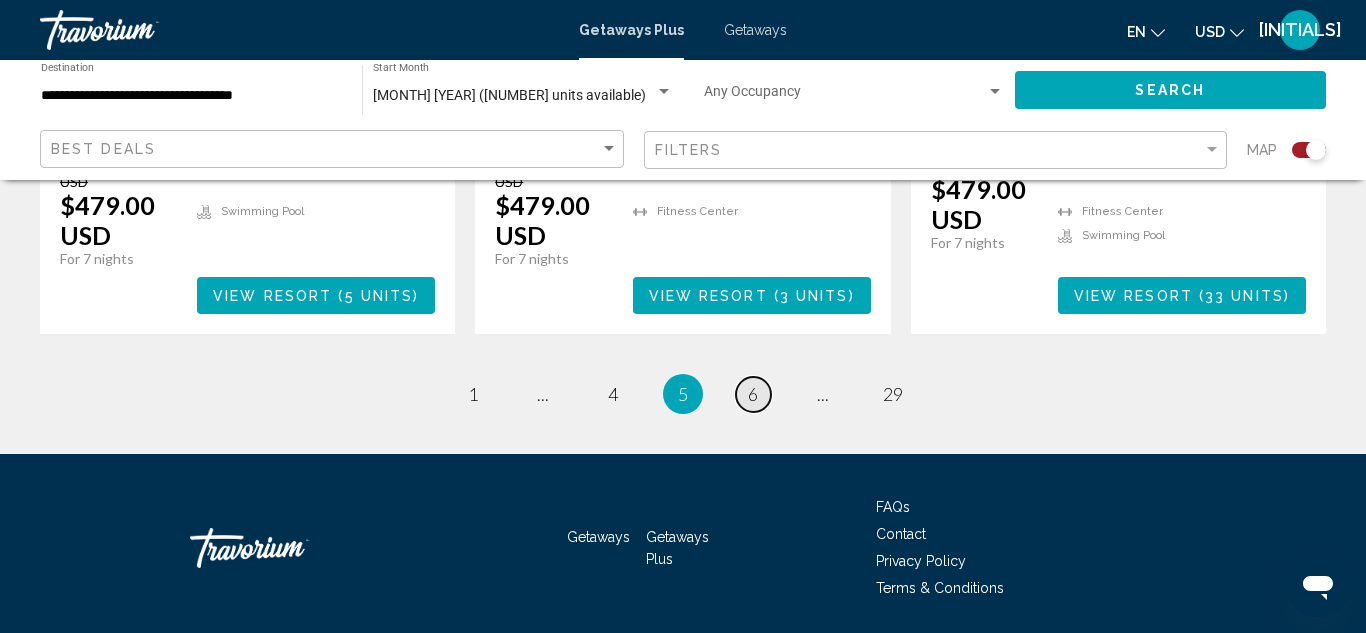 click on "page  6" at bounding box center (753, 394) 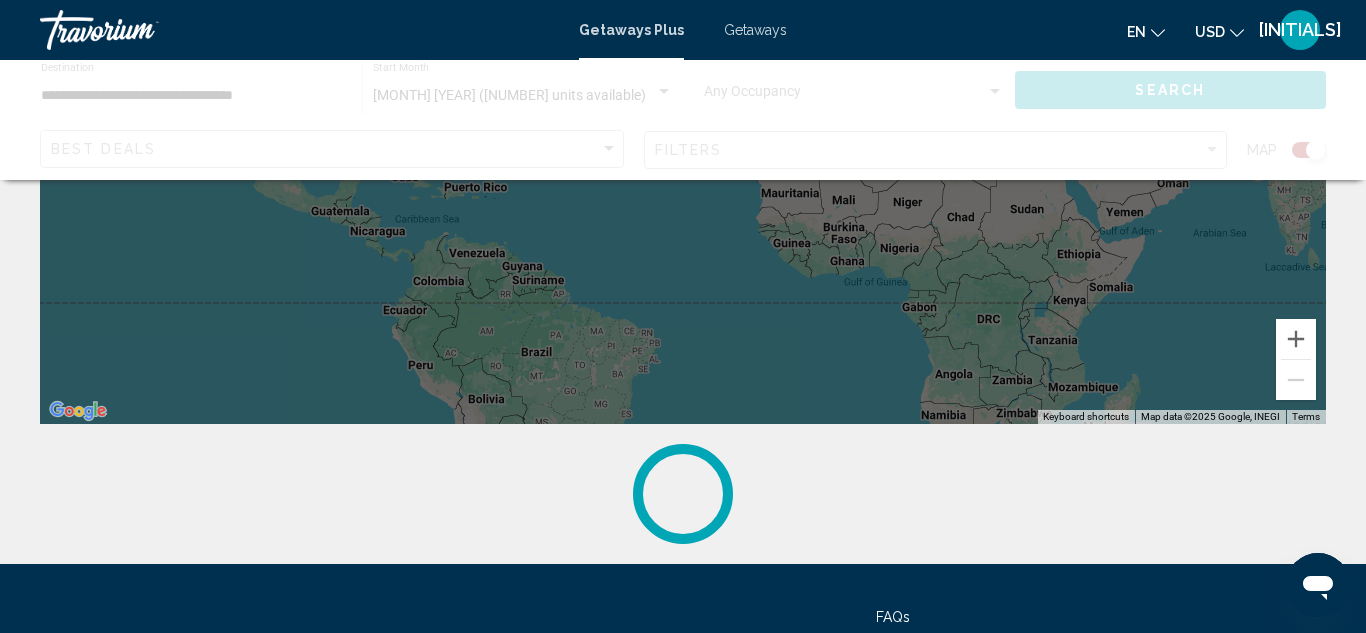 scroll, scrollTop: 552, scrollLeft: 0, axis: vertical 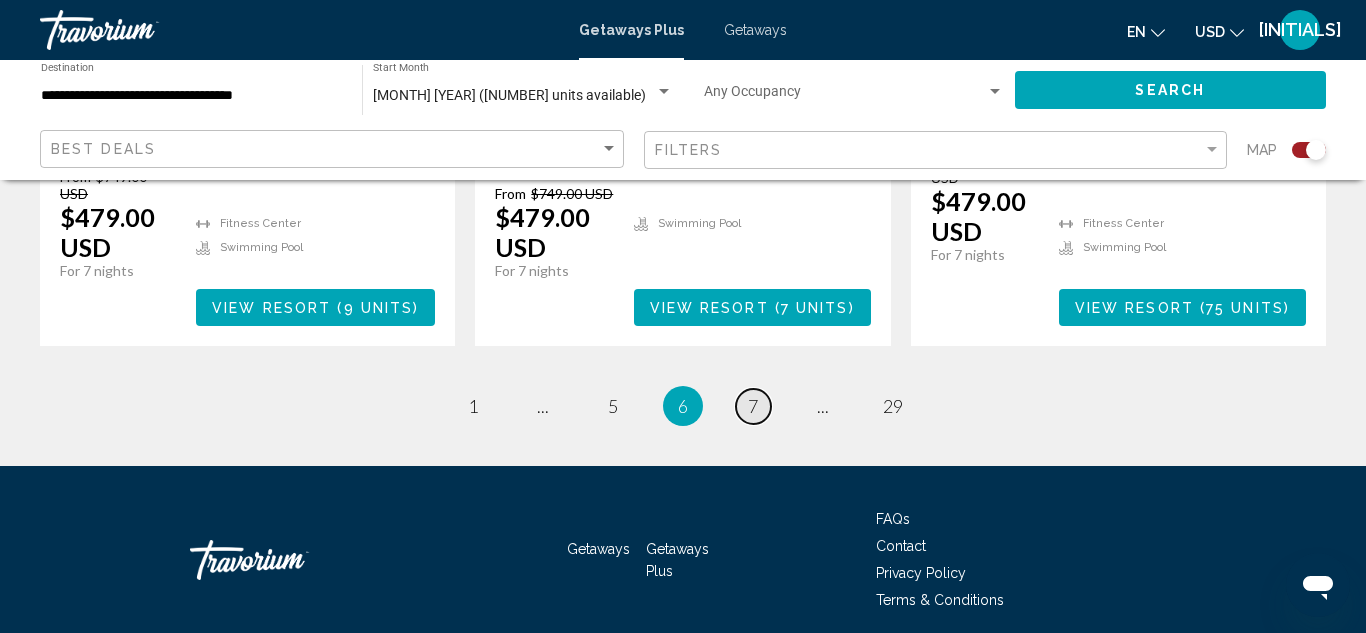 click on "page  7" at bounding box center (753, 406) 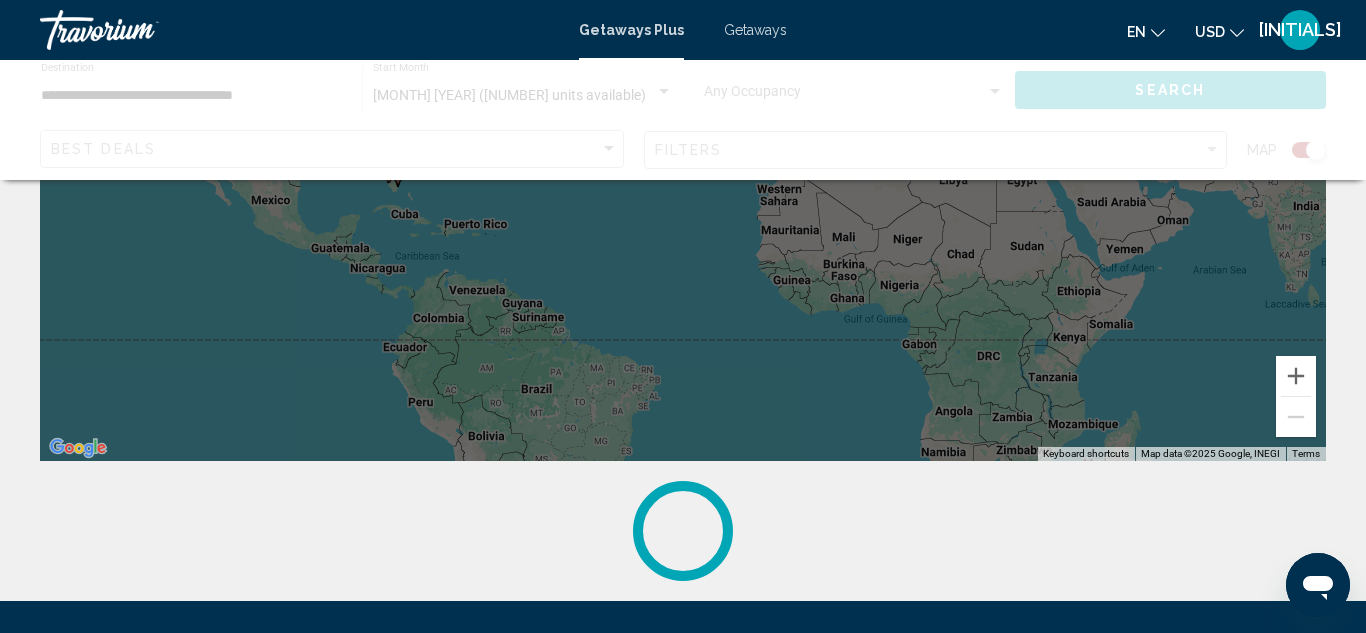 scroll, scrollTop: 552, scrollLeft: 0, axis: vertical 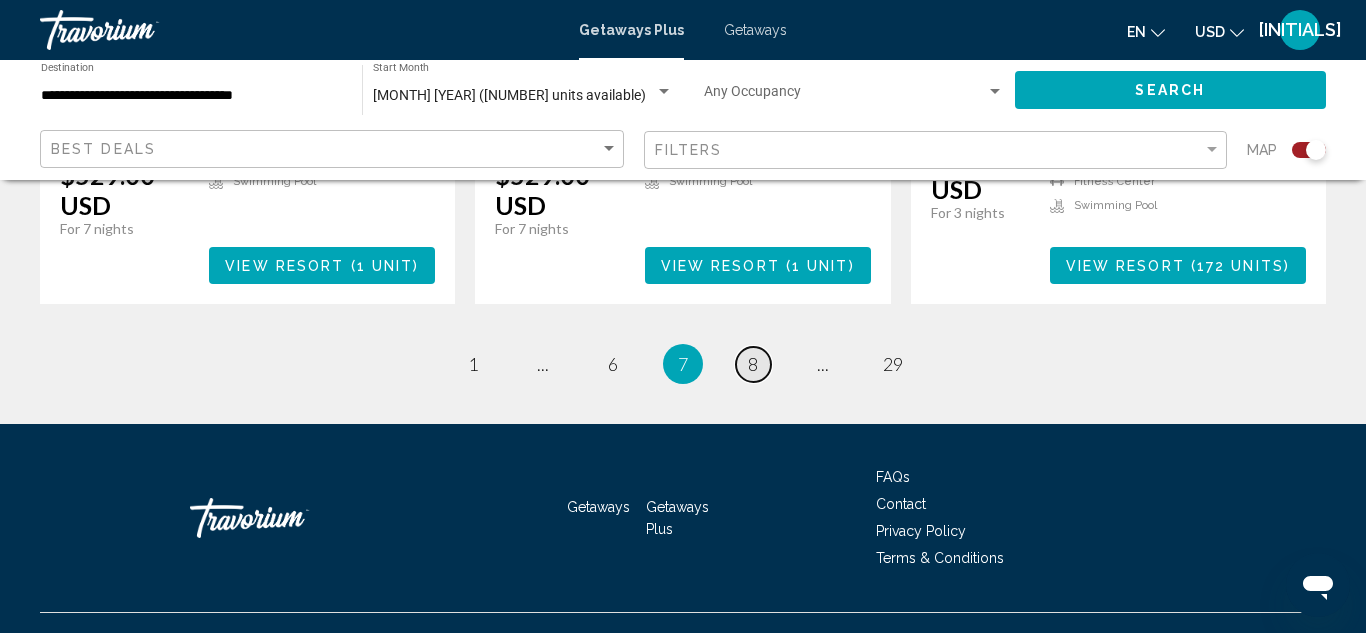 click on "page  8" at bounding box center (753, 364) 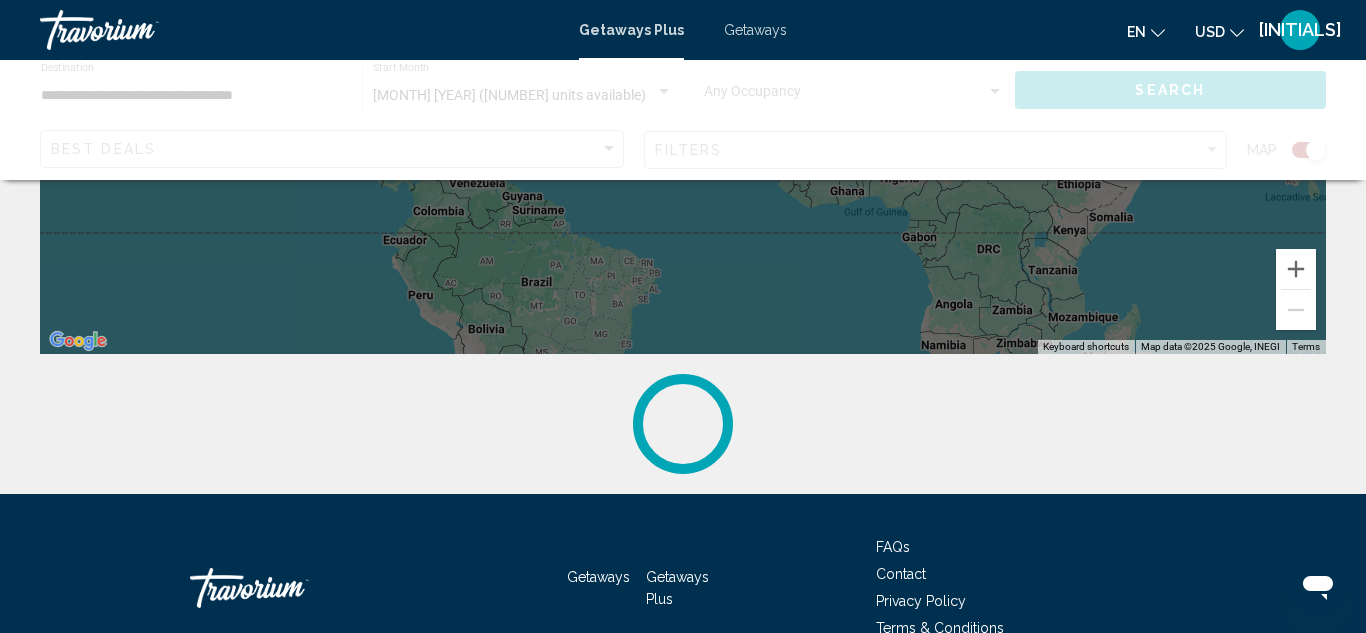 scroll, scrollTop: 458, scrollLeft: 0, axis: vertical 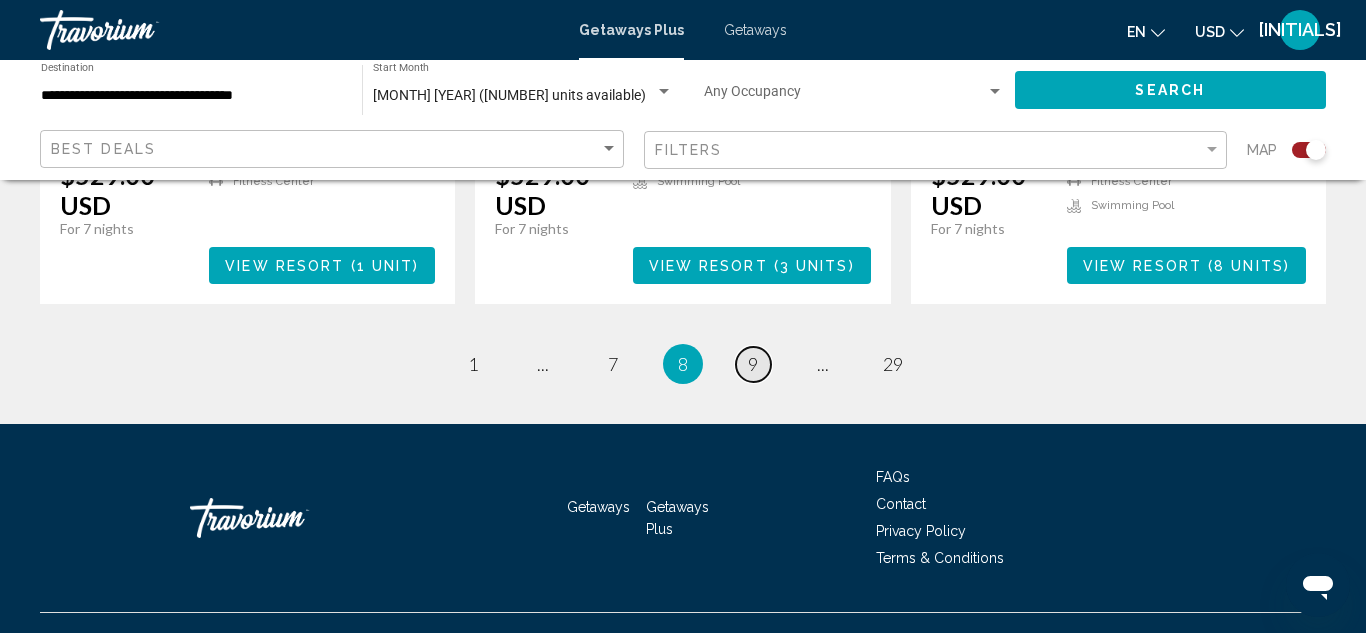 click on "9" at bounding box center [753, 364] 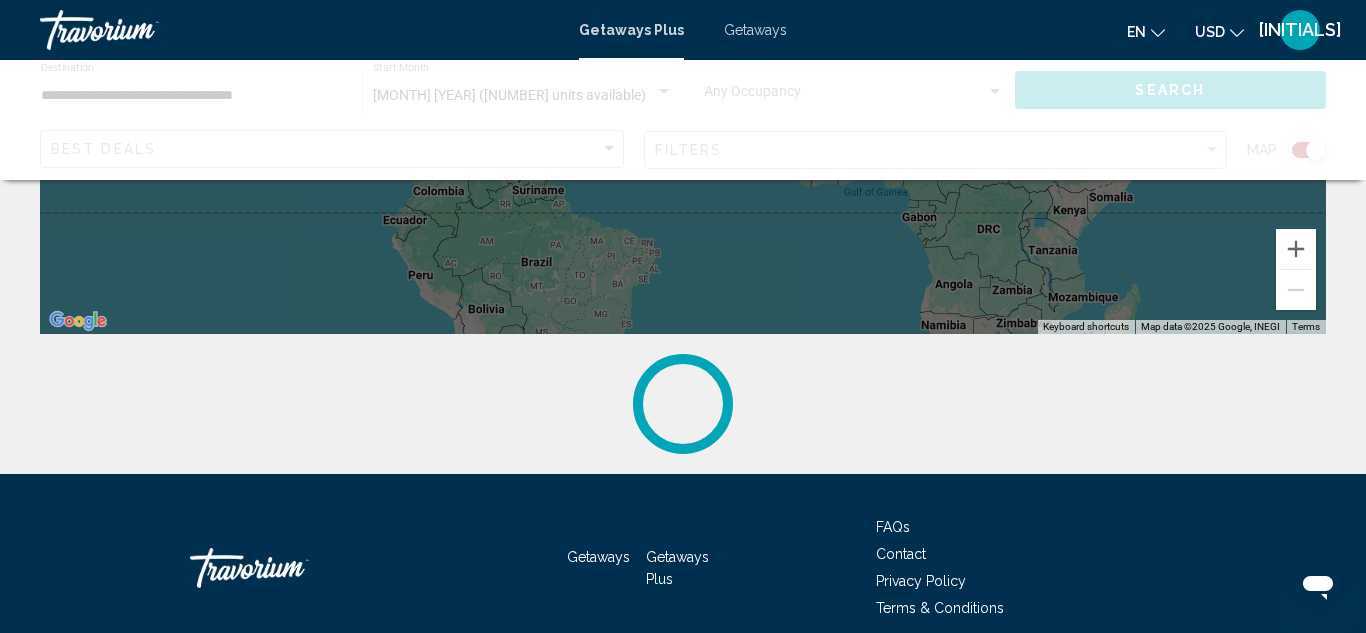 scroll, scrollTop: 552, scrollLeft: 0, axis: vertical 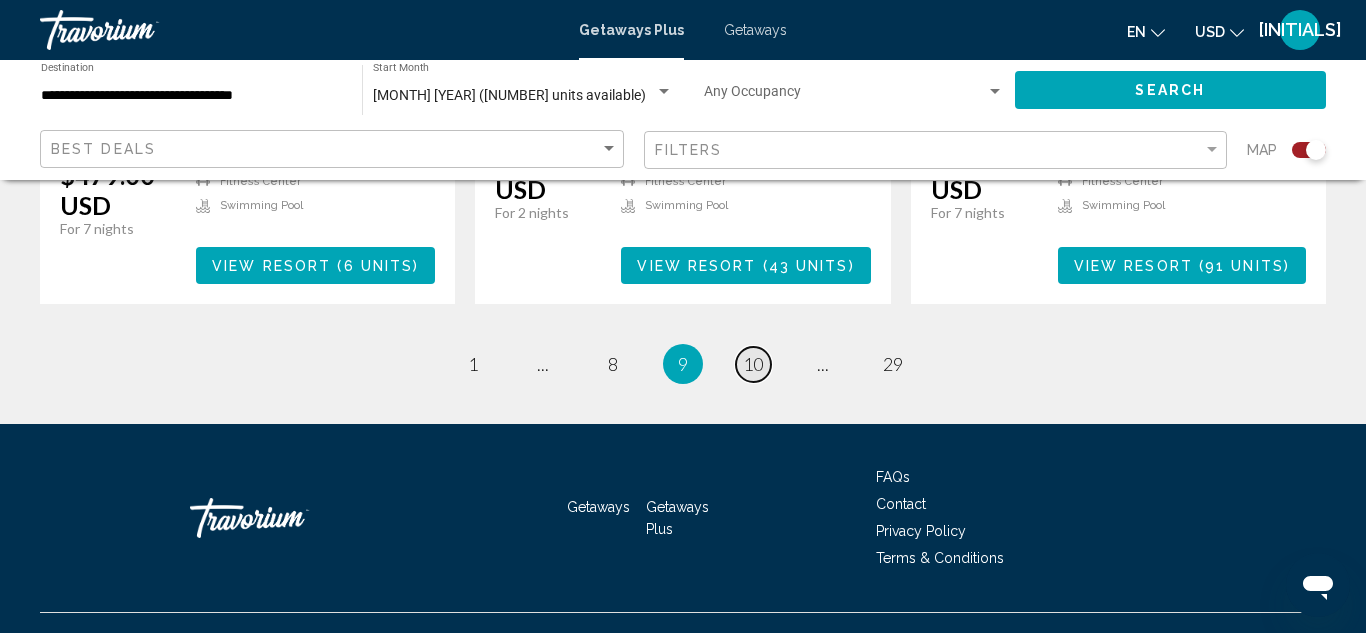 click on "page  10" at bounding box center [753, 364] 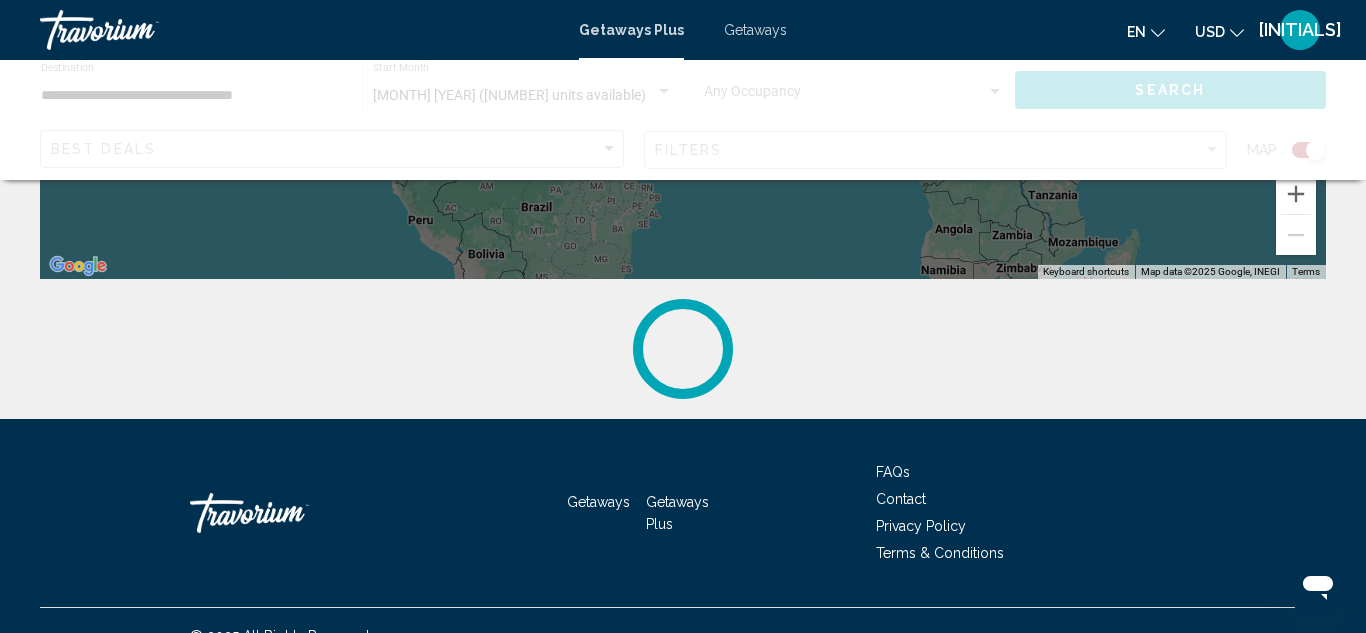 scroll, scrollTop: 527, scrollLeft: 0, axis: vertical 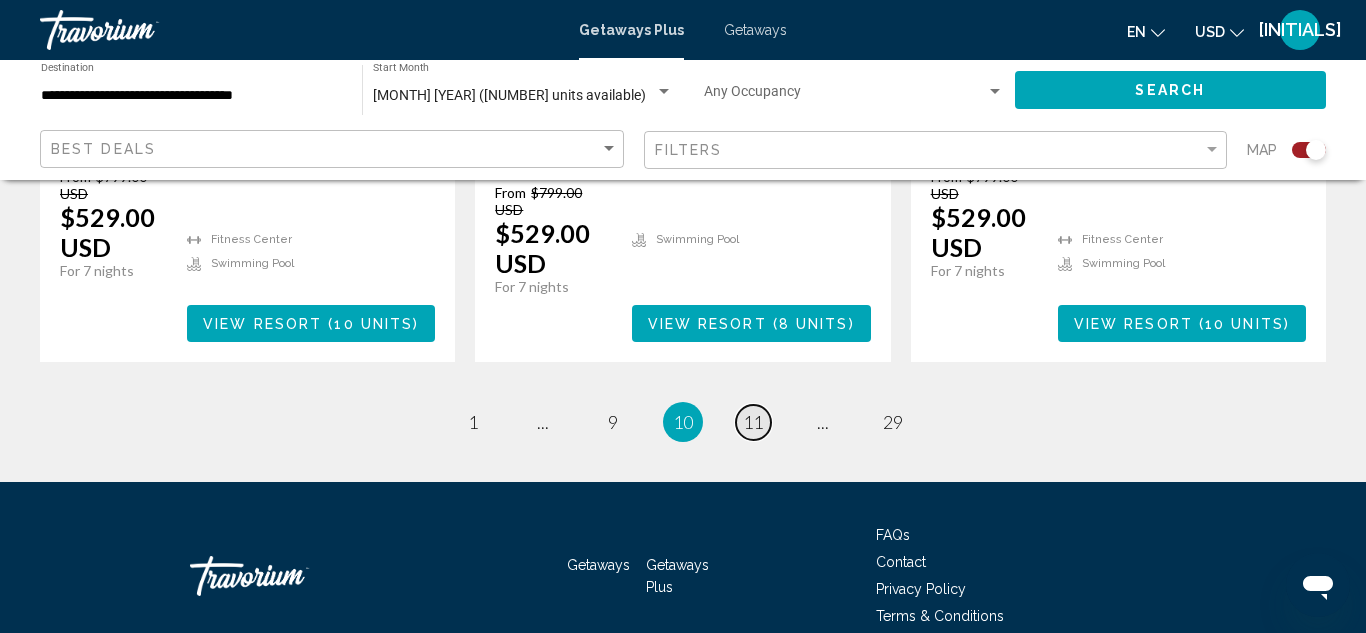 click on "page  11" at bounding box center (753, 422) 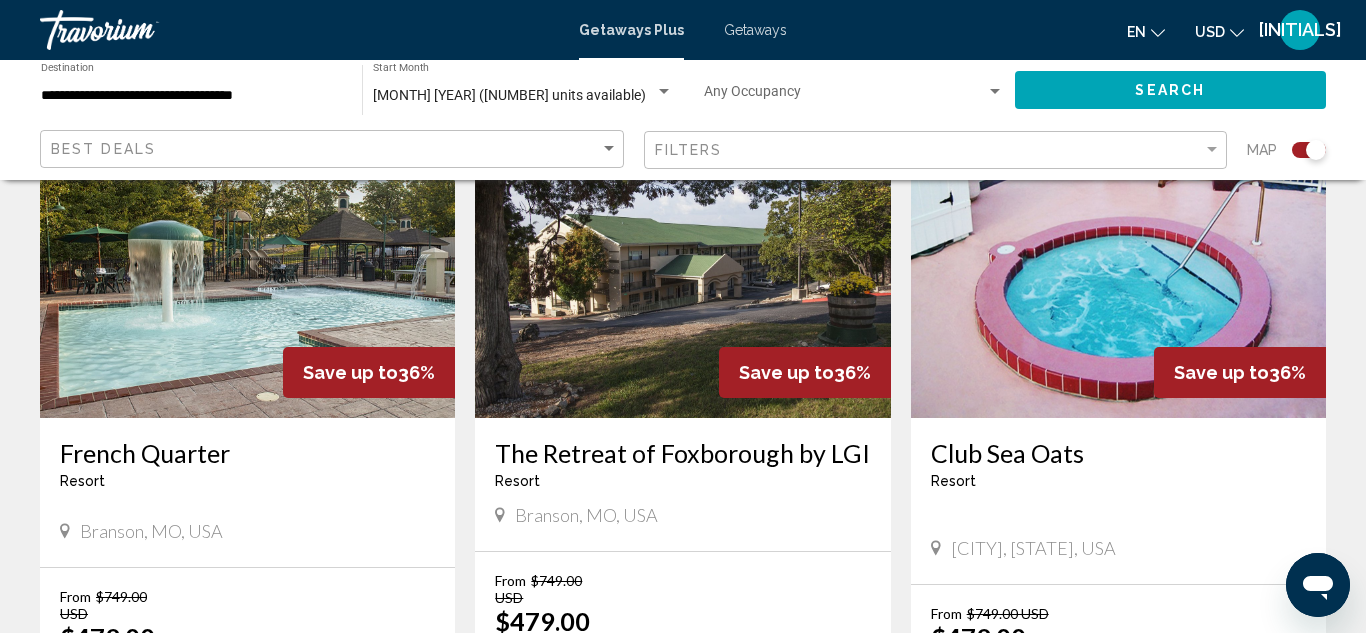 scroll, scrollTop: 1614, scrollLeft: 0, axis: vertical 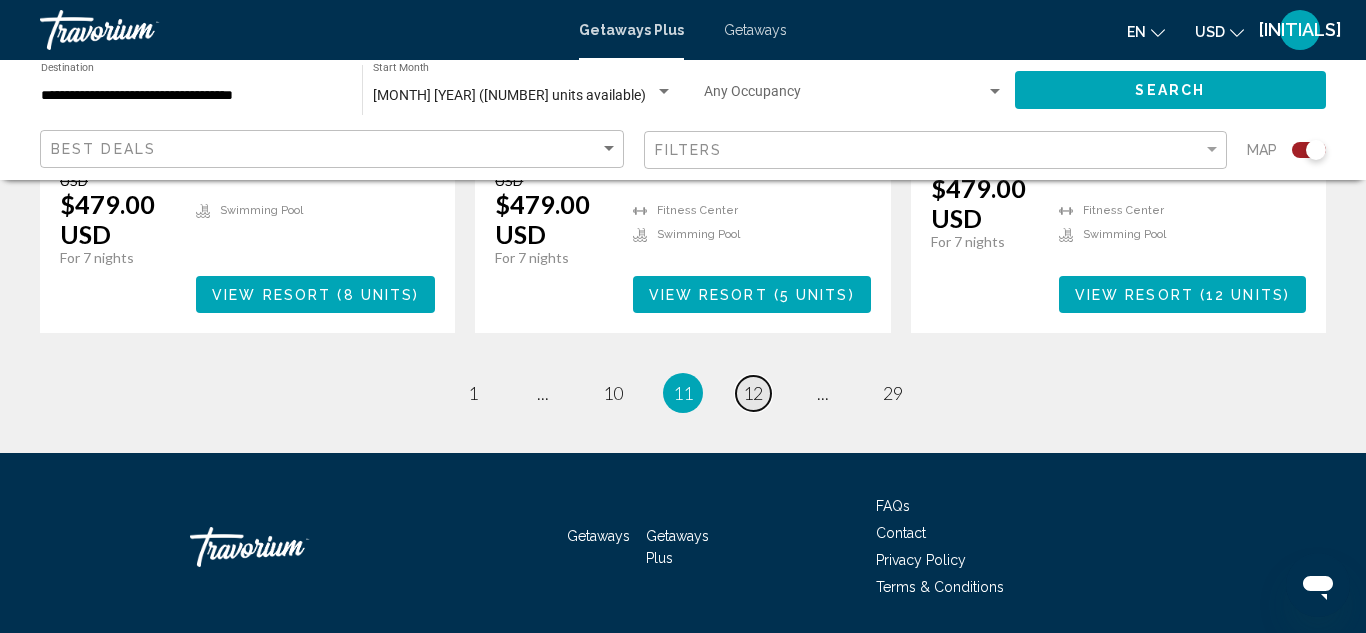 click on "page  12" at bounding box center (753, 393) 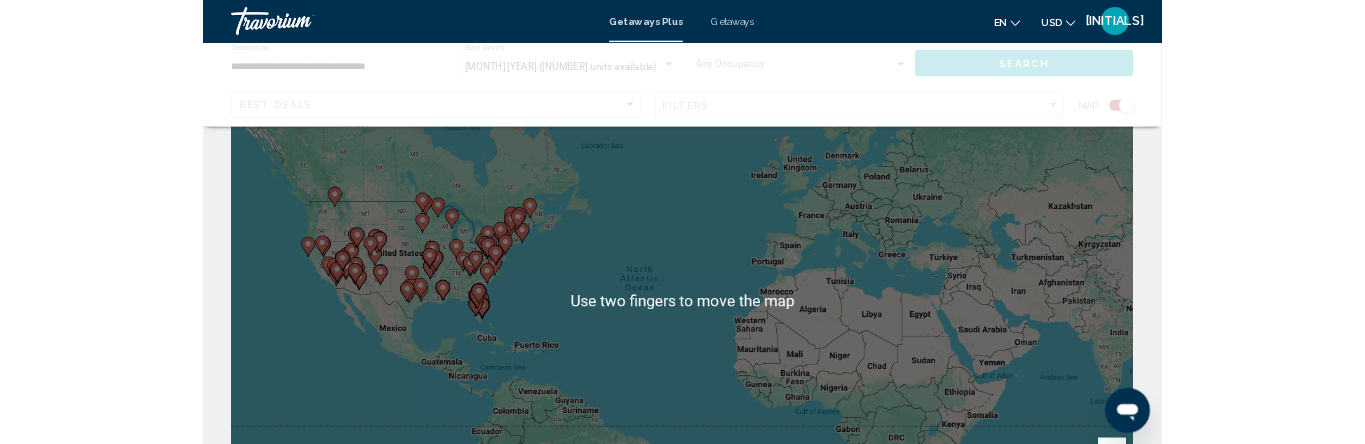 scroll, scrollTop: 0, scrollLeft: 0, axis: both 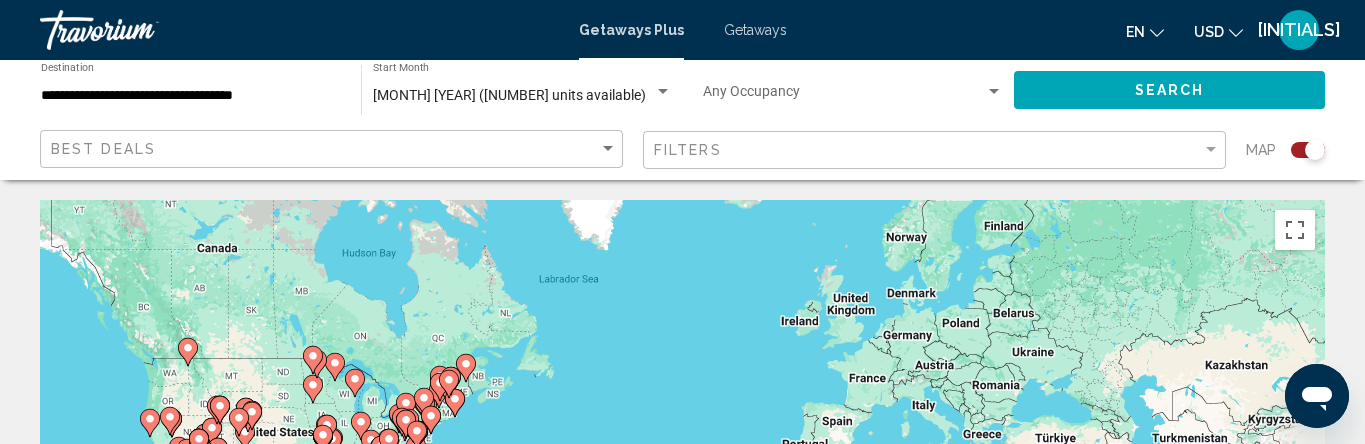 click on "[INITIALS]" at bounding box center [1299, 30] 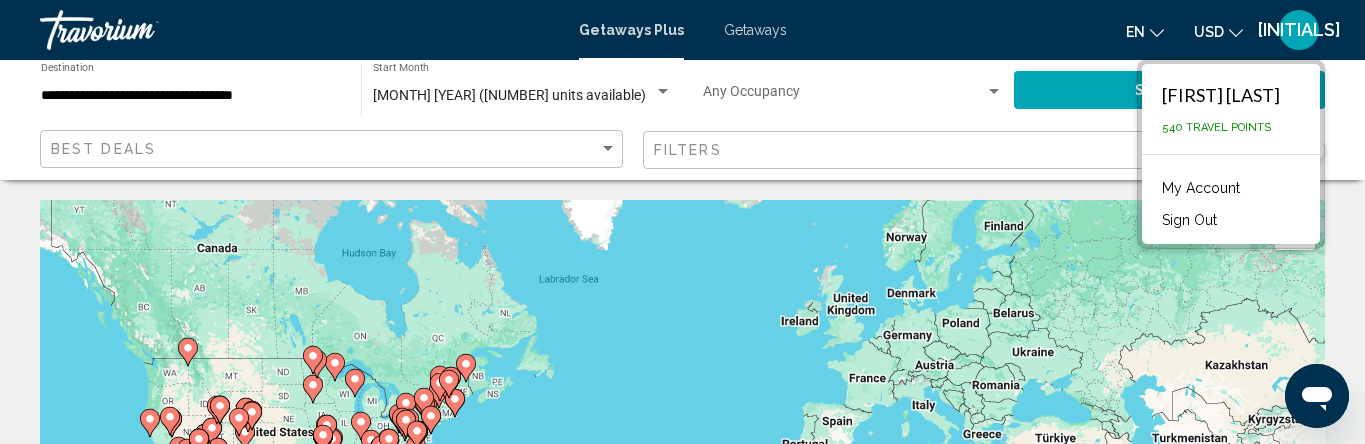click on "My Account" at bounding box center (1201, 188) 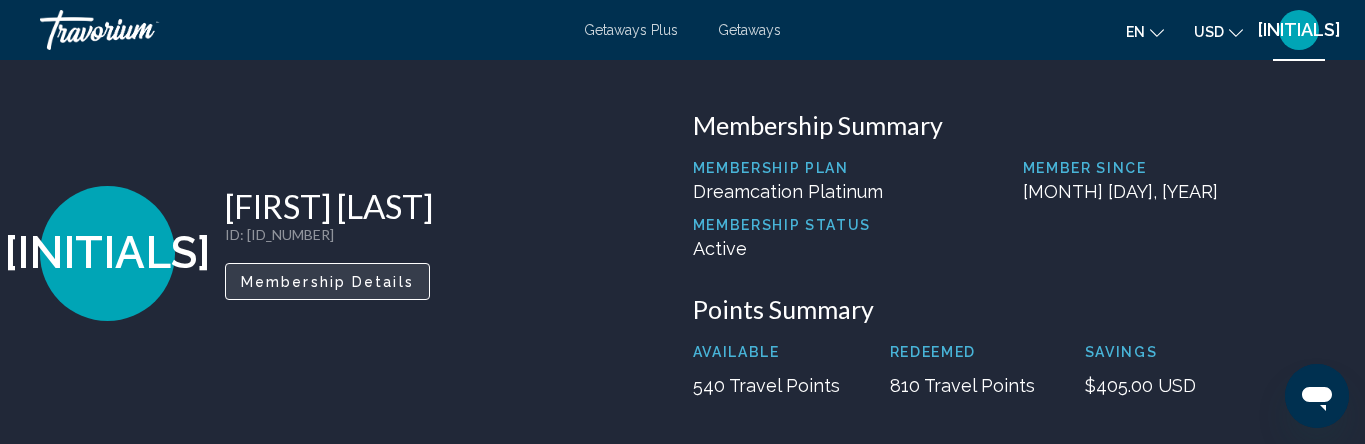 click on "Membership Details" at bounding box center [327, 282] 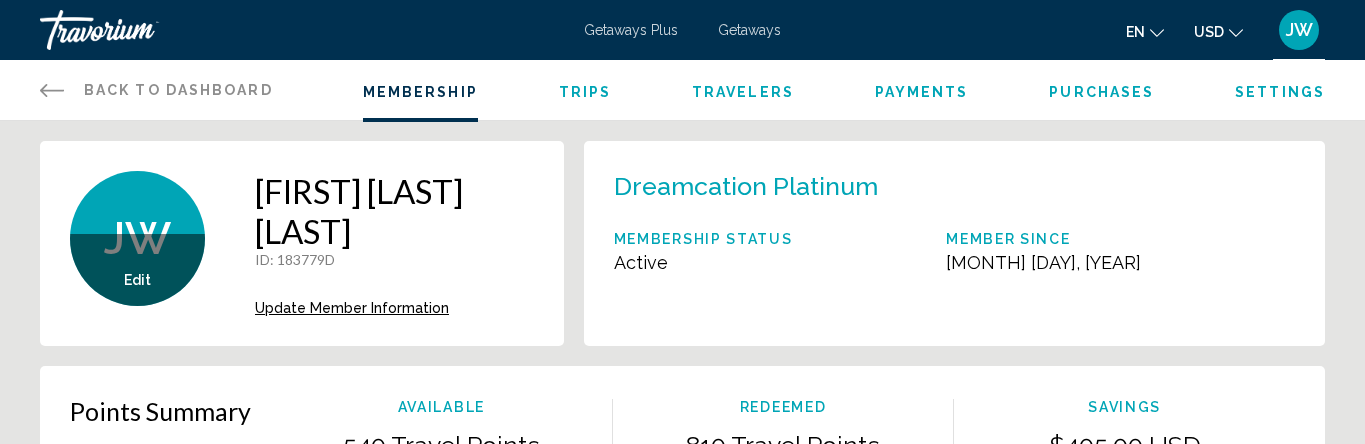 scroll, scrollTop: 0, scrollLeft: 0, axis: both 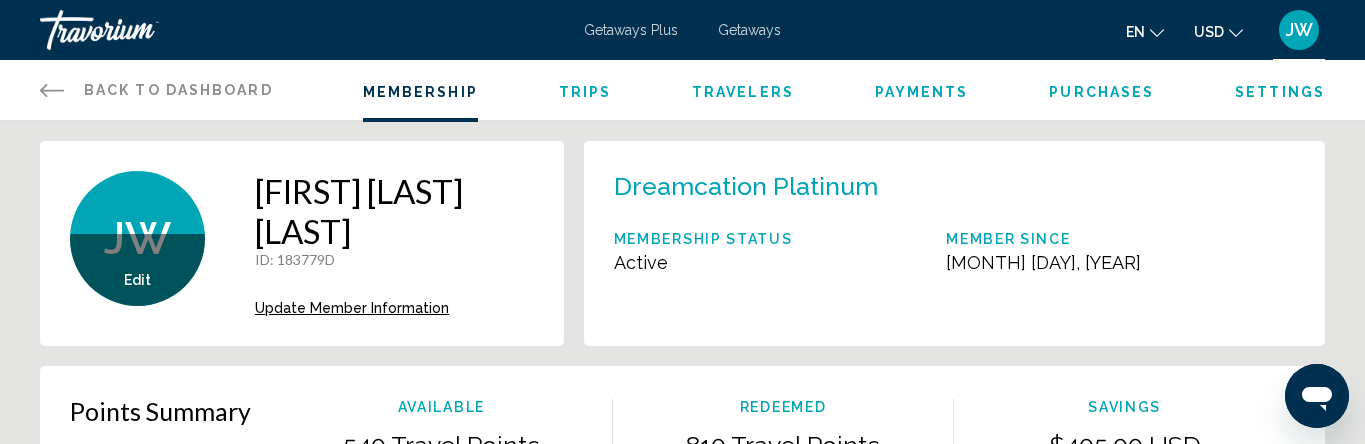 click on "Savings" at bounding box center (1124, 407) 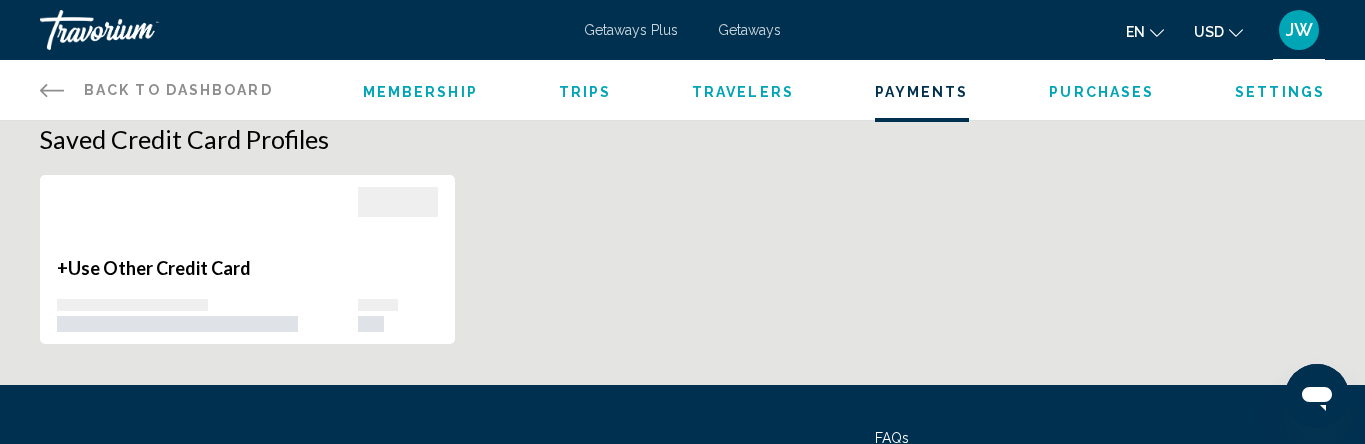 scroll, scrollTop: 0, scrollLeft: 0, axis: both 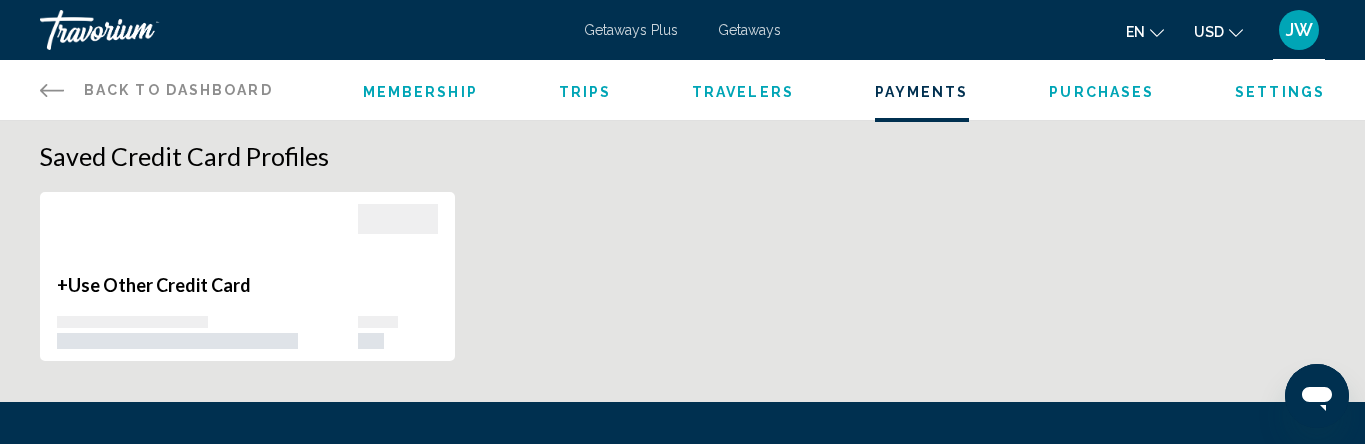 click on "Travelers" at bounding box center (743, 92) 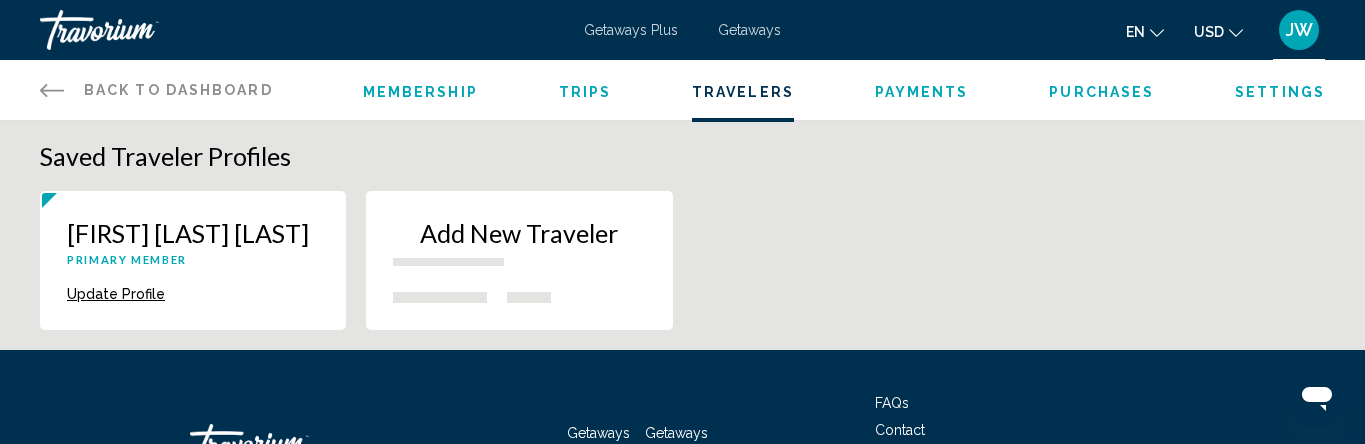 click on "Trips" at bounding box center (585, 92) 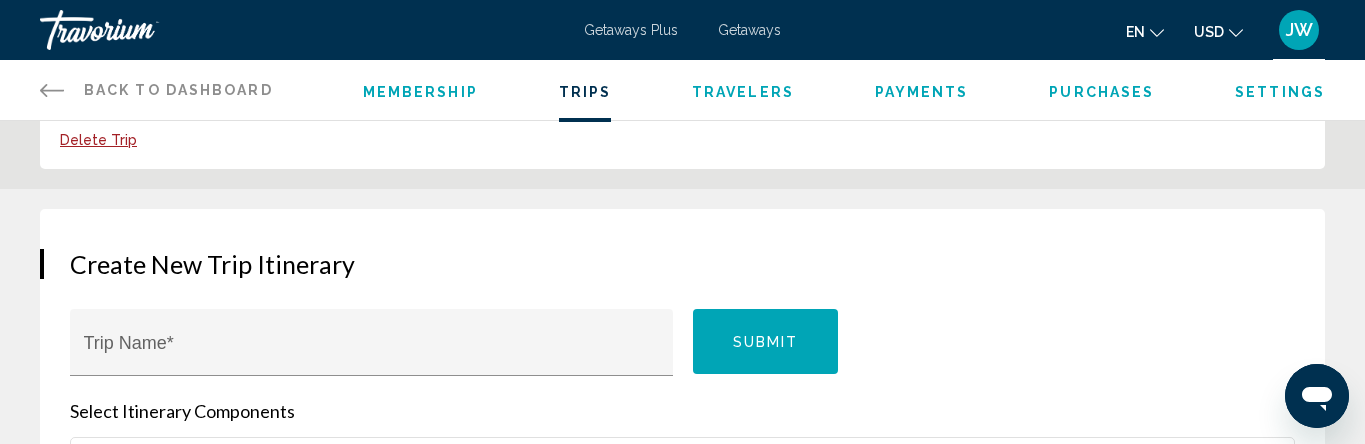 scroll, scrollTop: 175, scrollLeft: 0, axis: vertical 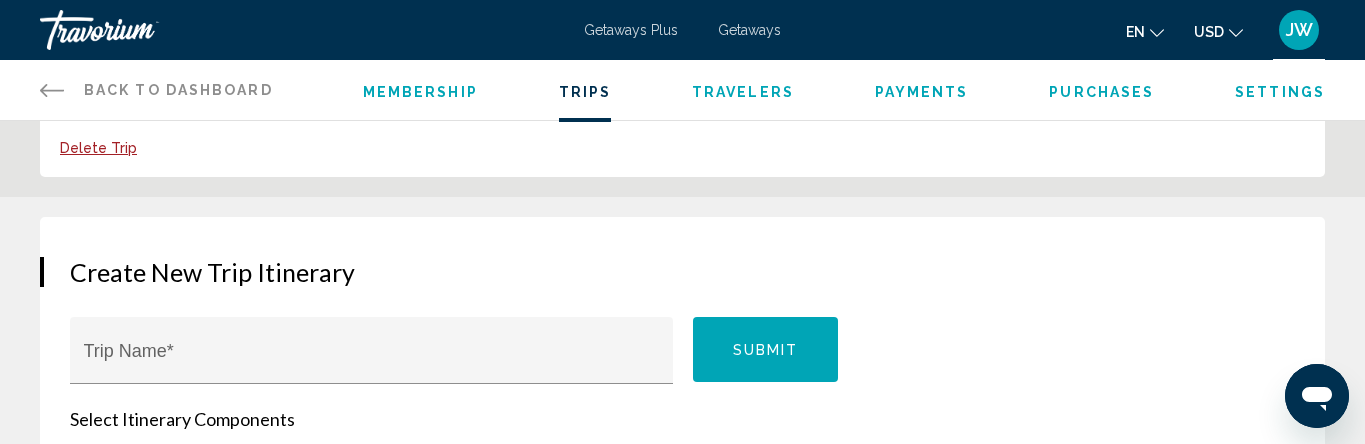 click on "Membership" at bounding box center (420, 92) 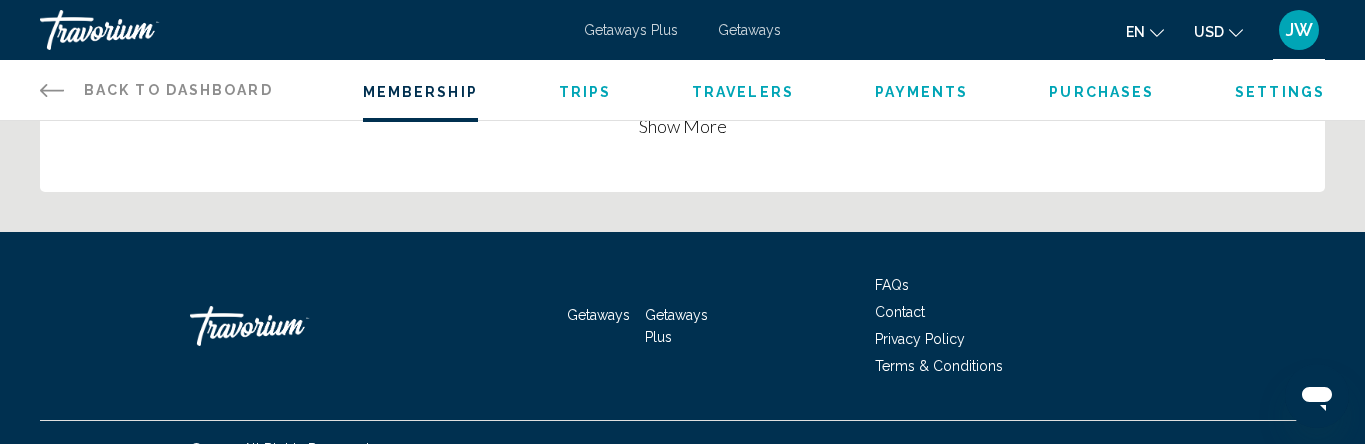 scroll, scrollTop: 1624, scrollLeft: 0, axis: vertical 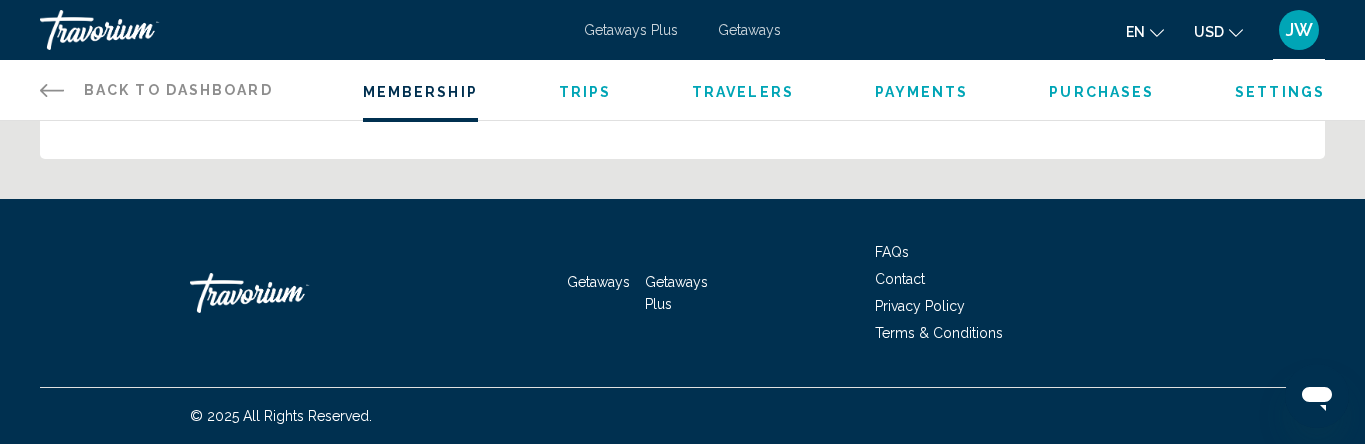 click on "Contact" at bounding box center [900, 279] 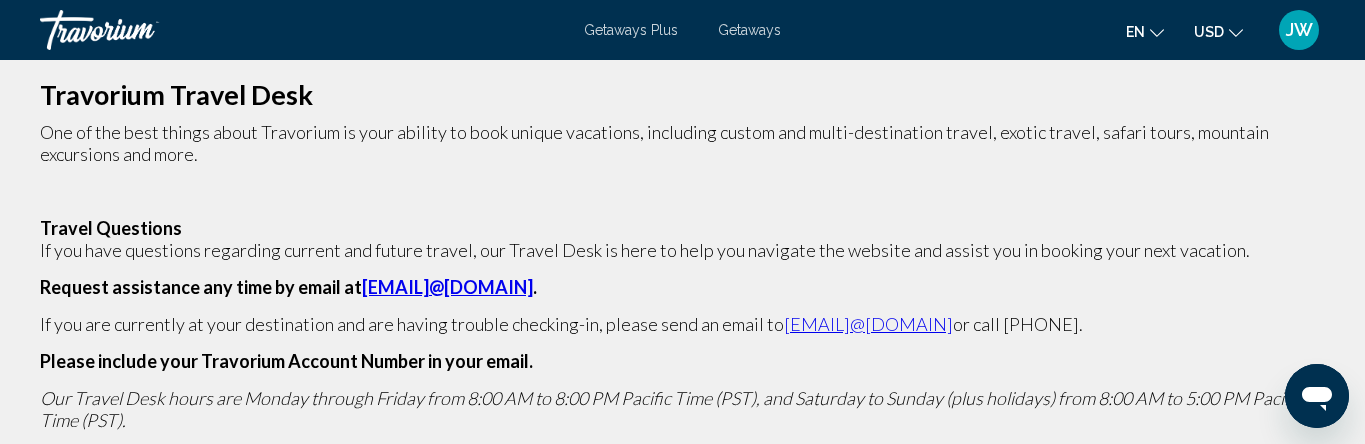 scroll, scrollTop: 42, scrollLeft: 0, axis: vertical 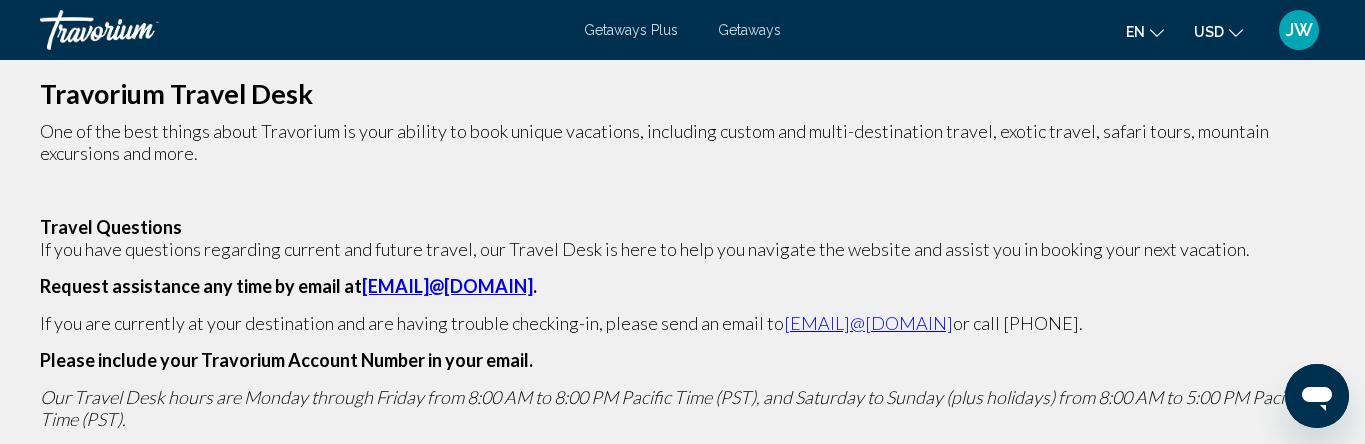 click on "traveldesk@travorium.com" at bounding box center [447, 286] 